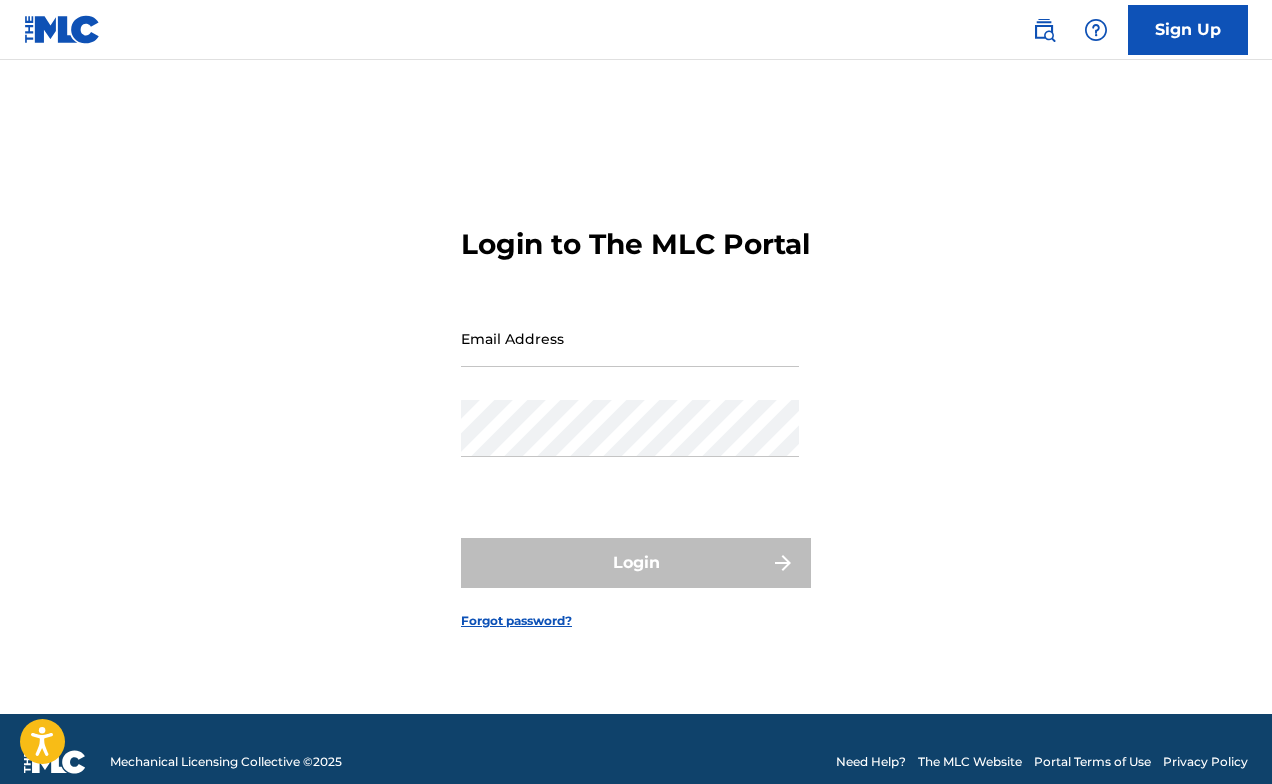 scroll, scrollTop: 0, scrollLeft: 0, axis: both 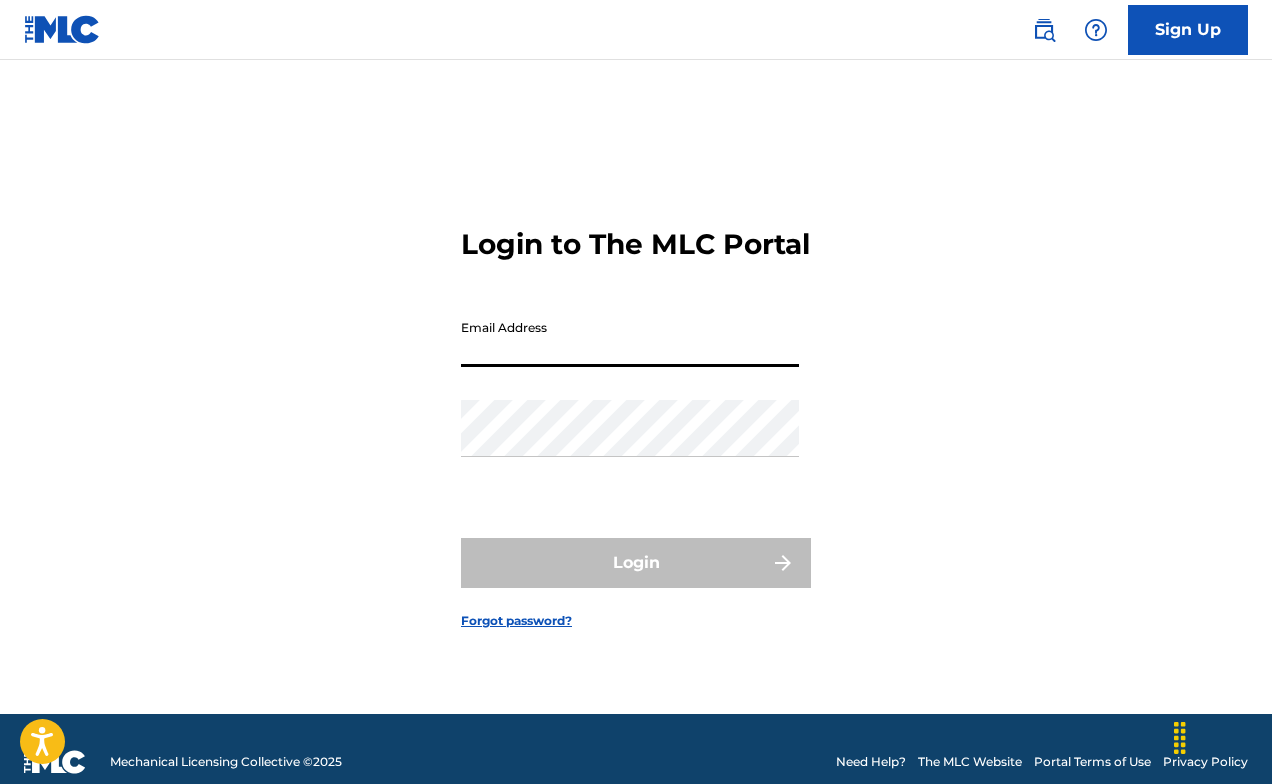 type on "[EMAIL]" 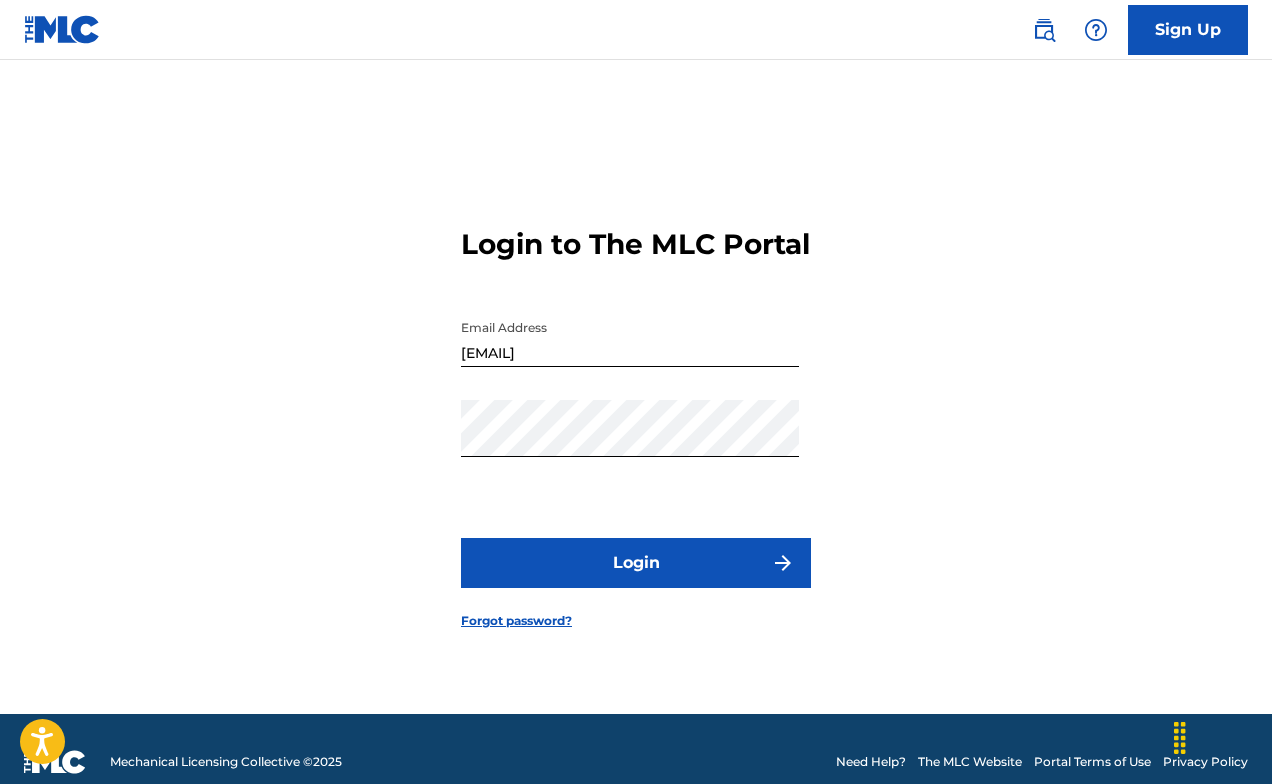 click on "Login" at bounding box center (636, 563) 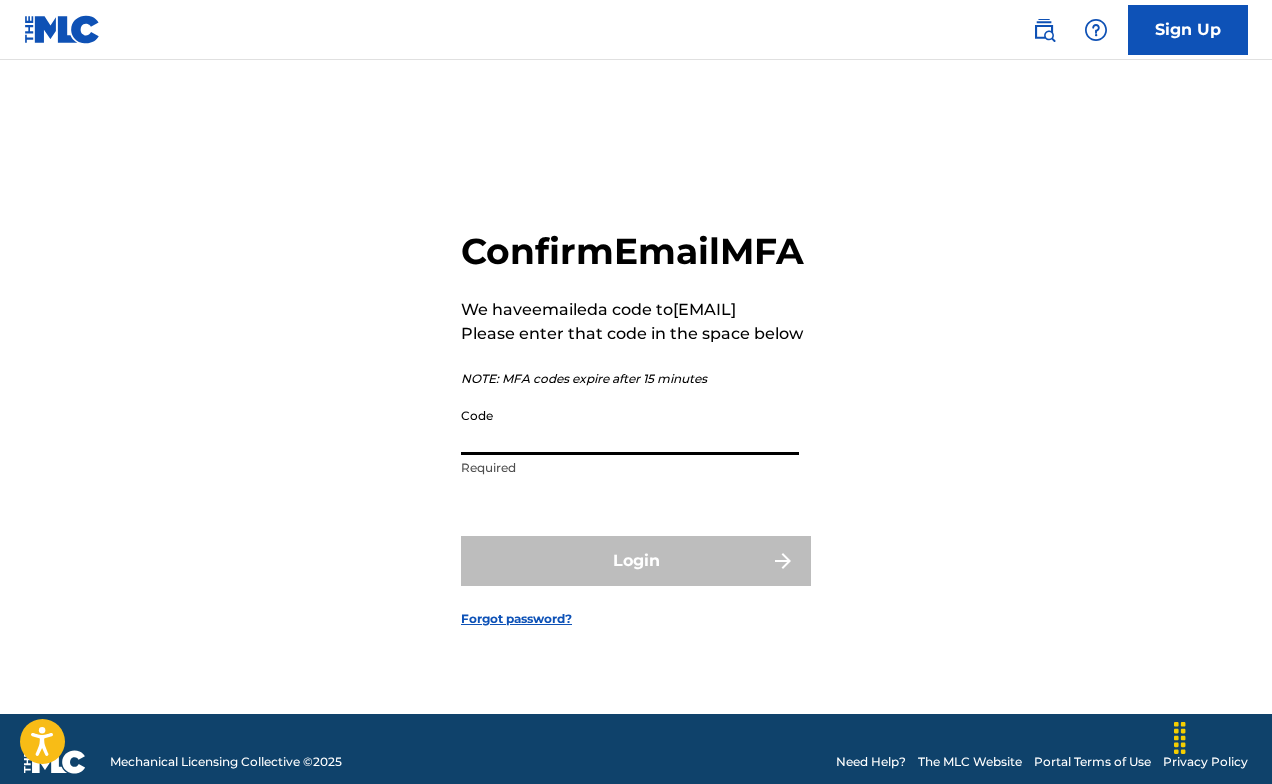 click on "Code" at bounding box center [630, 426] 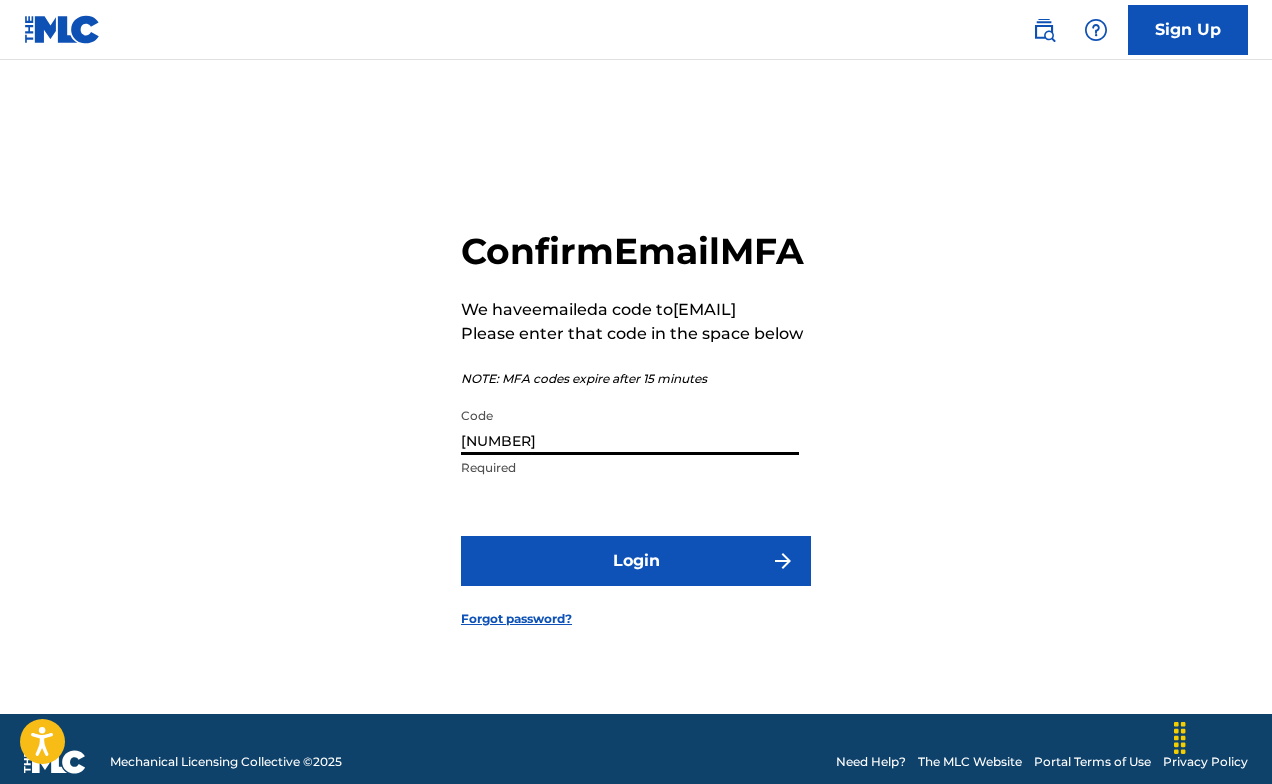 type on "[NUMBER]" 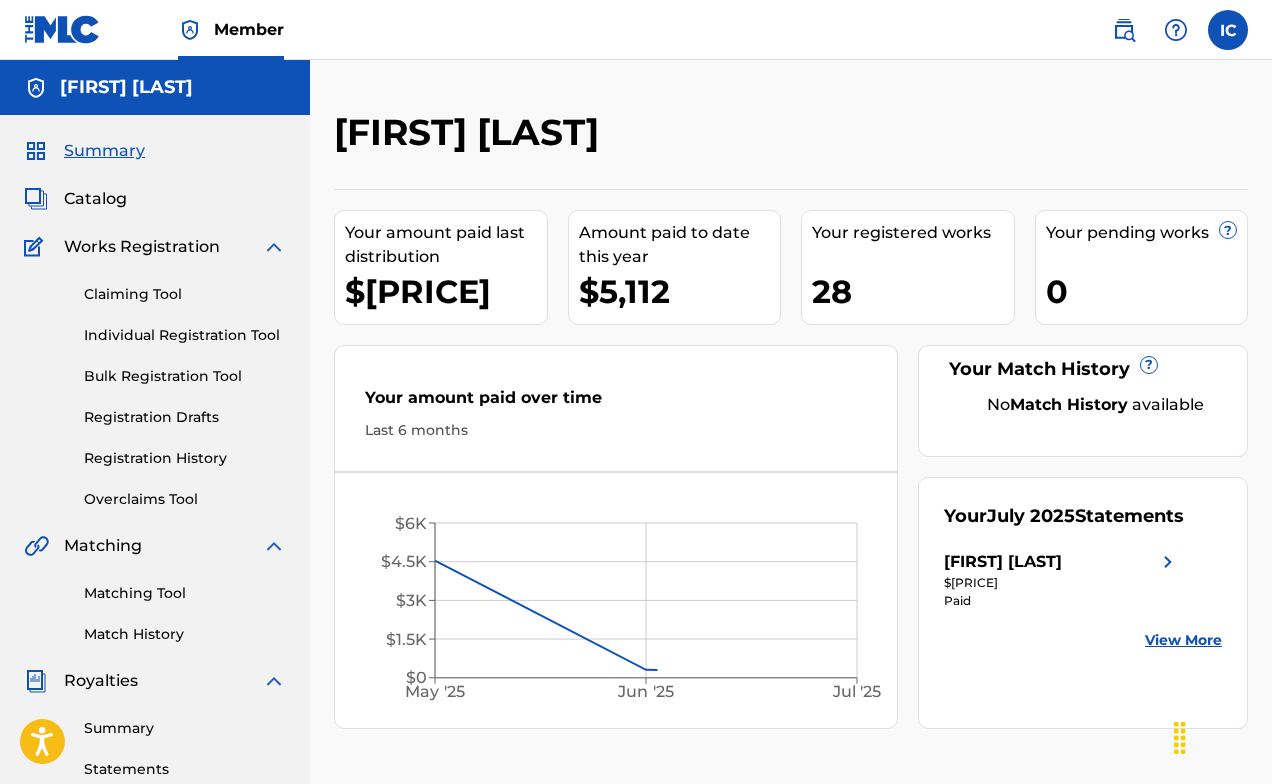 scroll, scrollTop: 0, scrollLeft: 0, axis: both 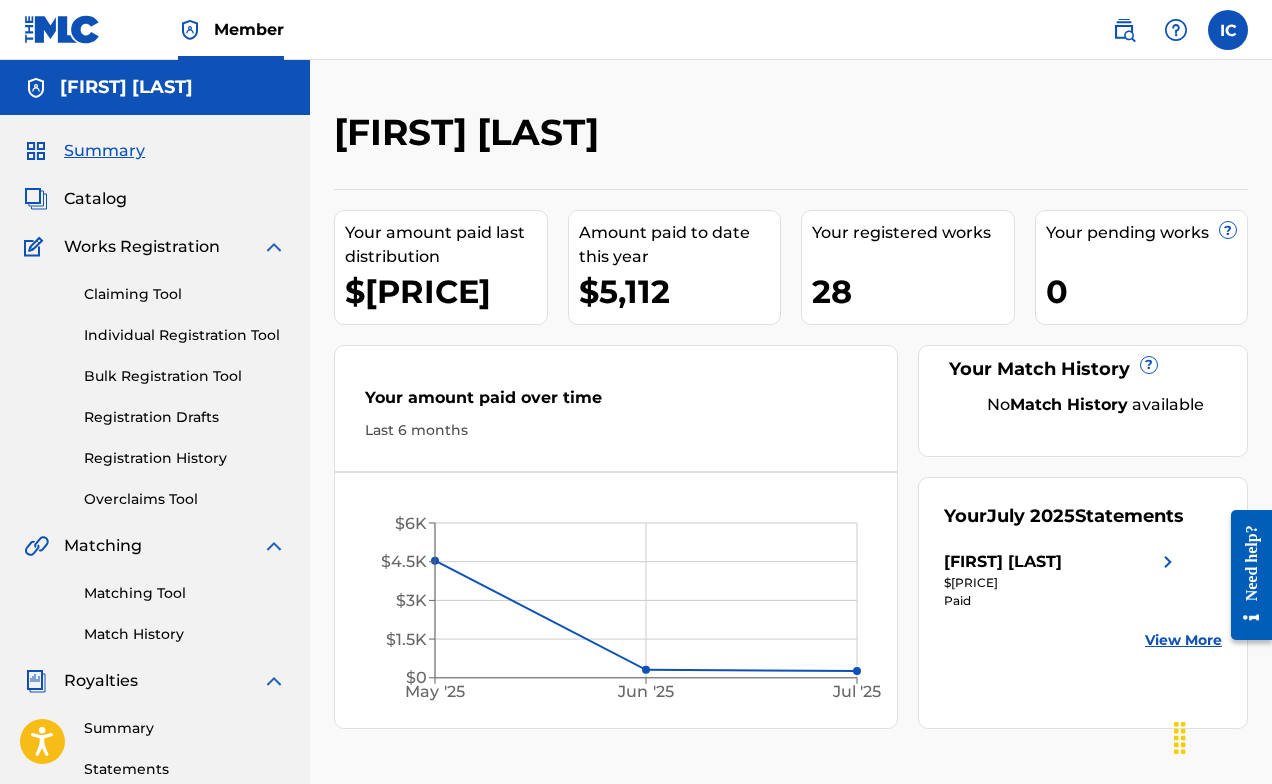 click on "Individual Registration Tool" at bounding box center (185, 335) 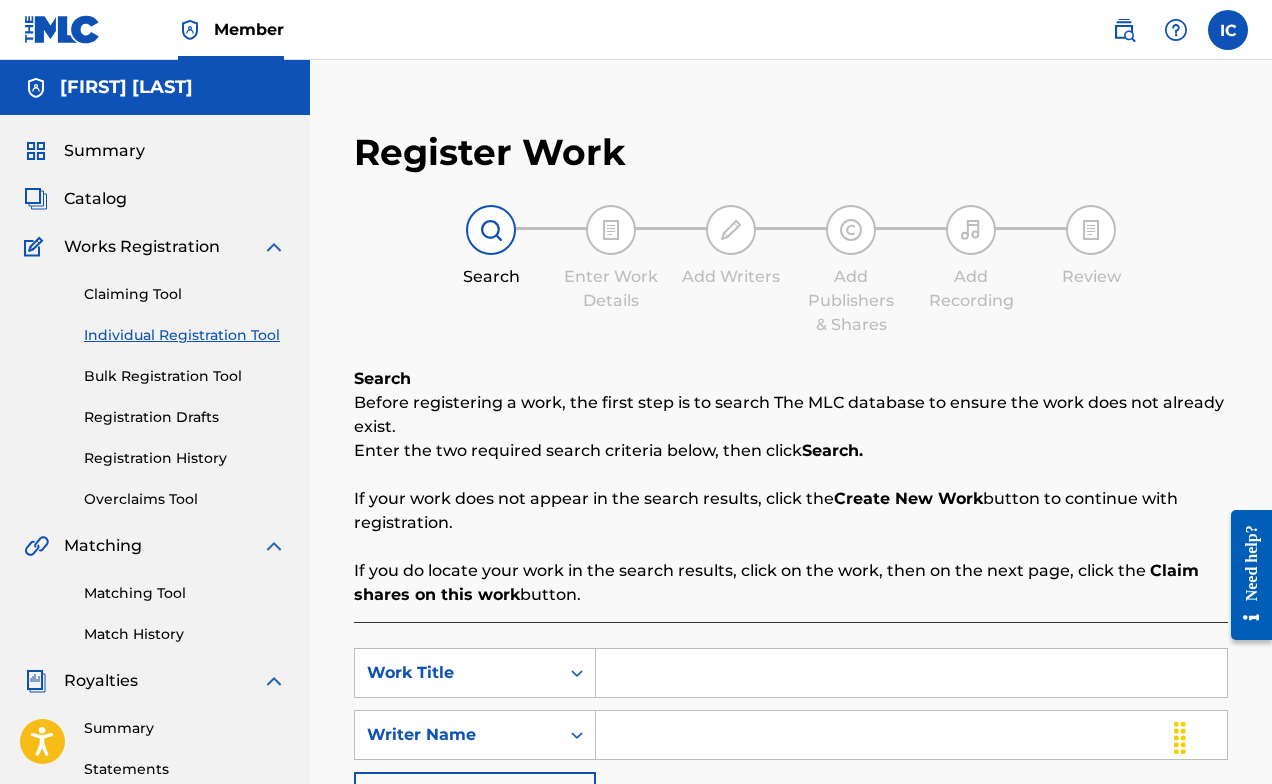 click on "Search Enter Work Details Add Writers Add Publishers & Shares Add Recording Review" at bounding box center (791, 271) 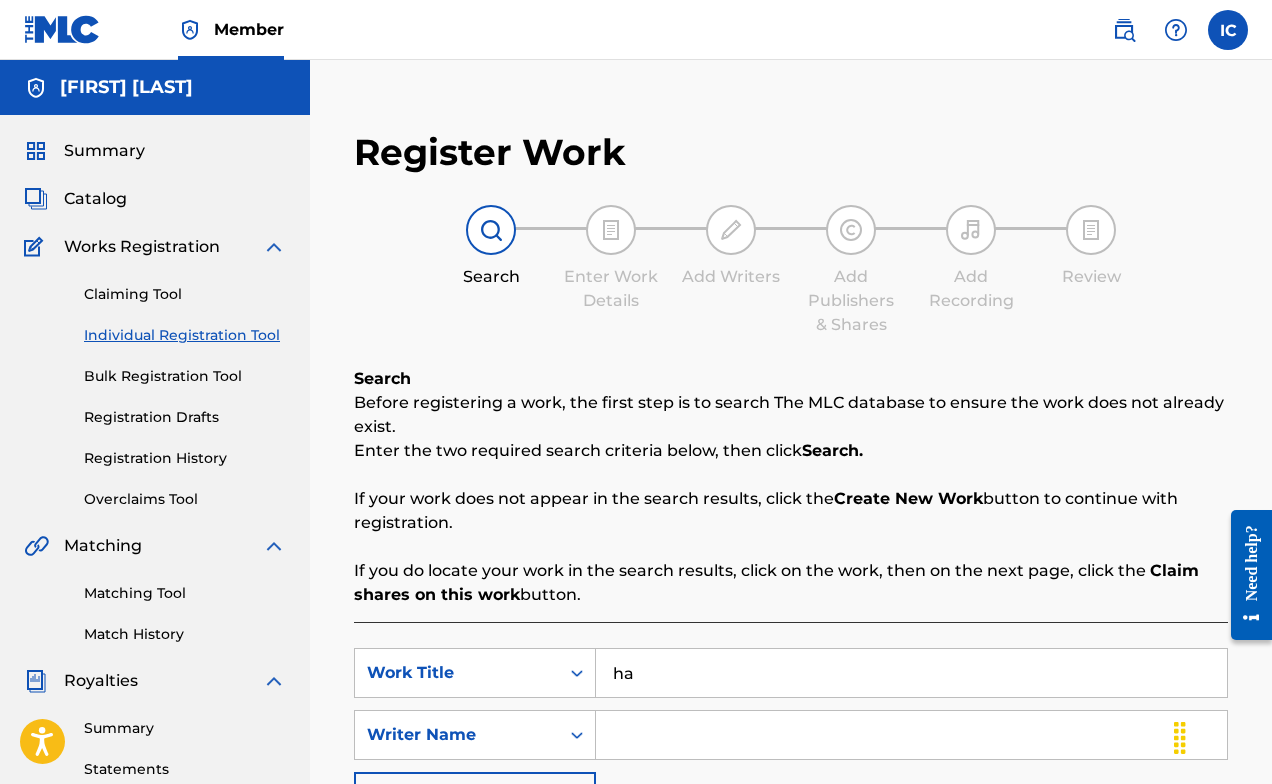 type on "h" 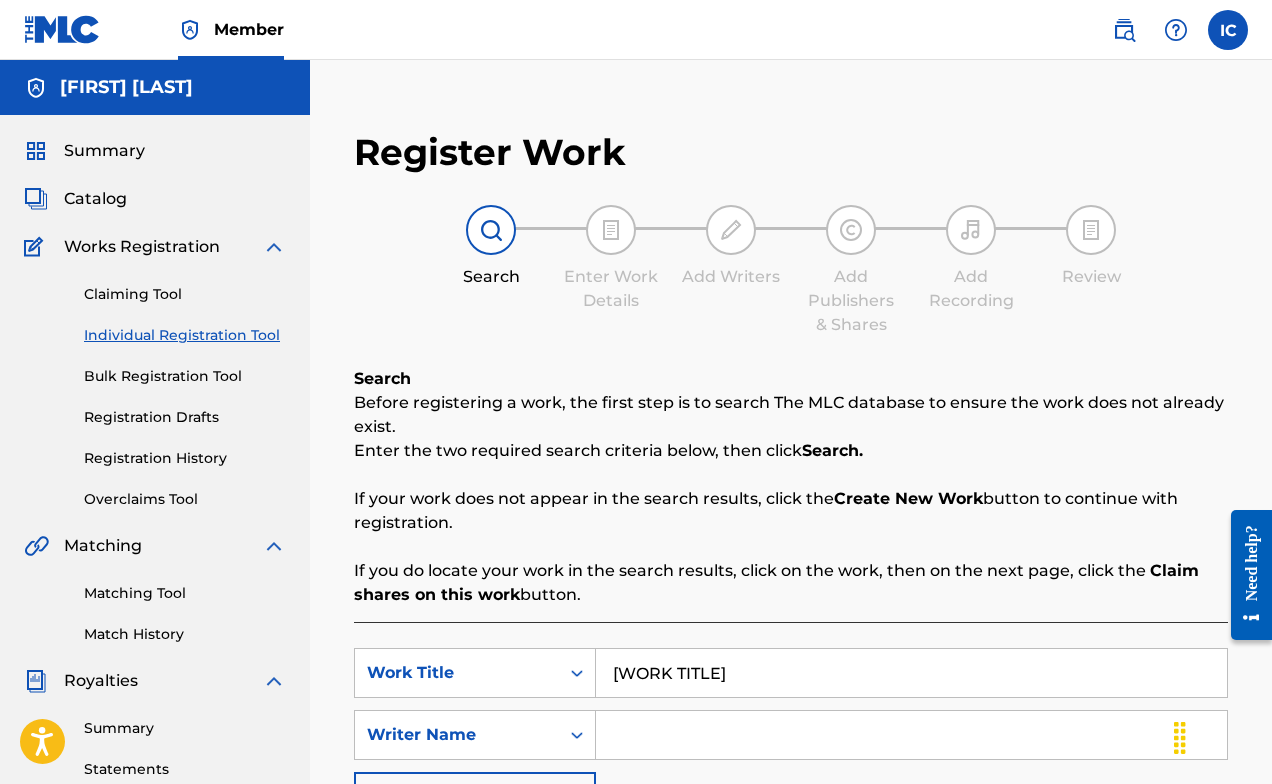 type on "[WORK TITLE]" 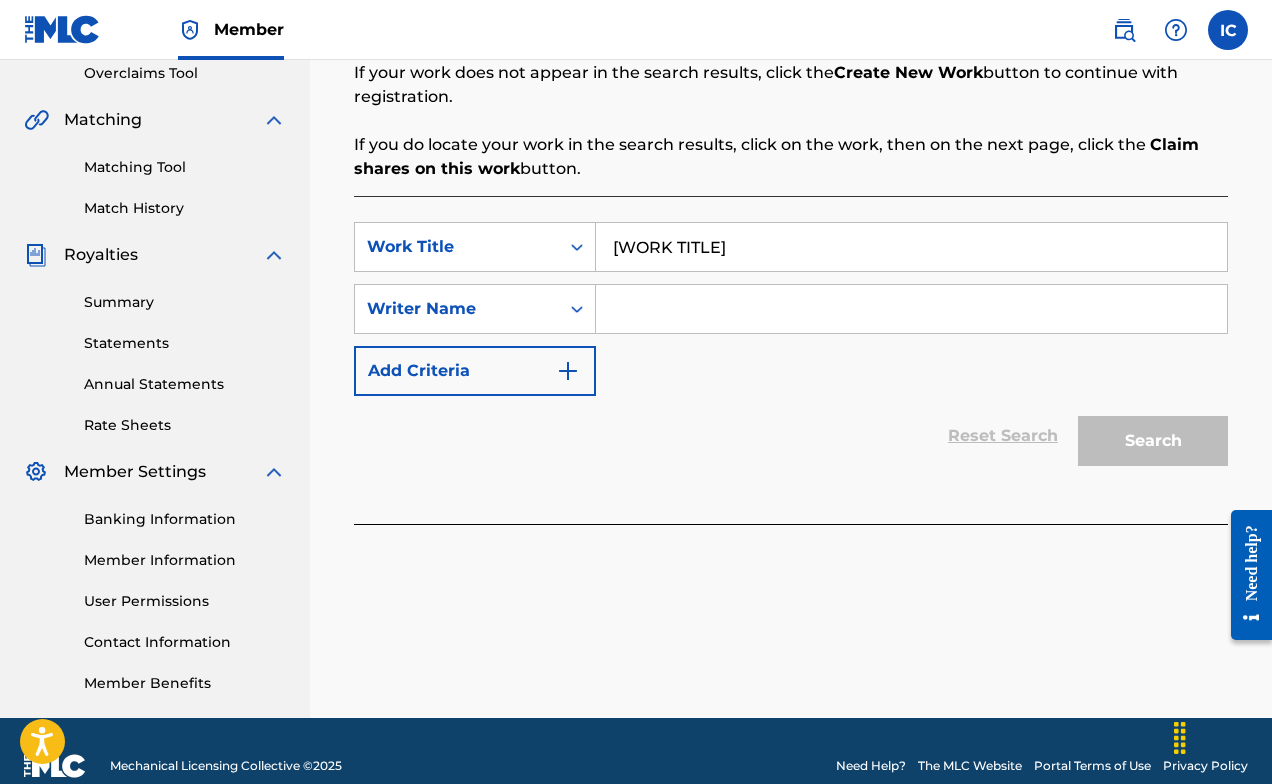 scroll, scrollTop: 427, scrollLeft: 0, axis: vertical 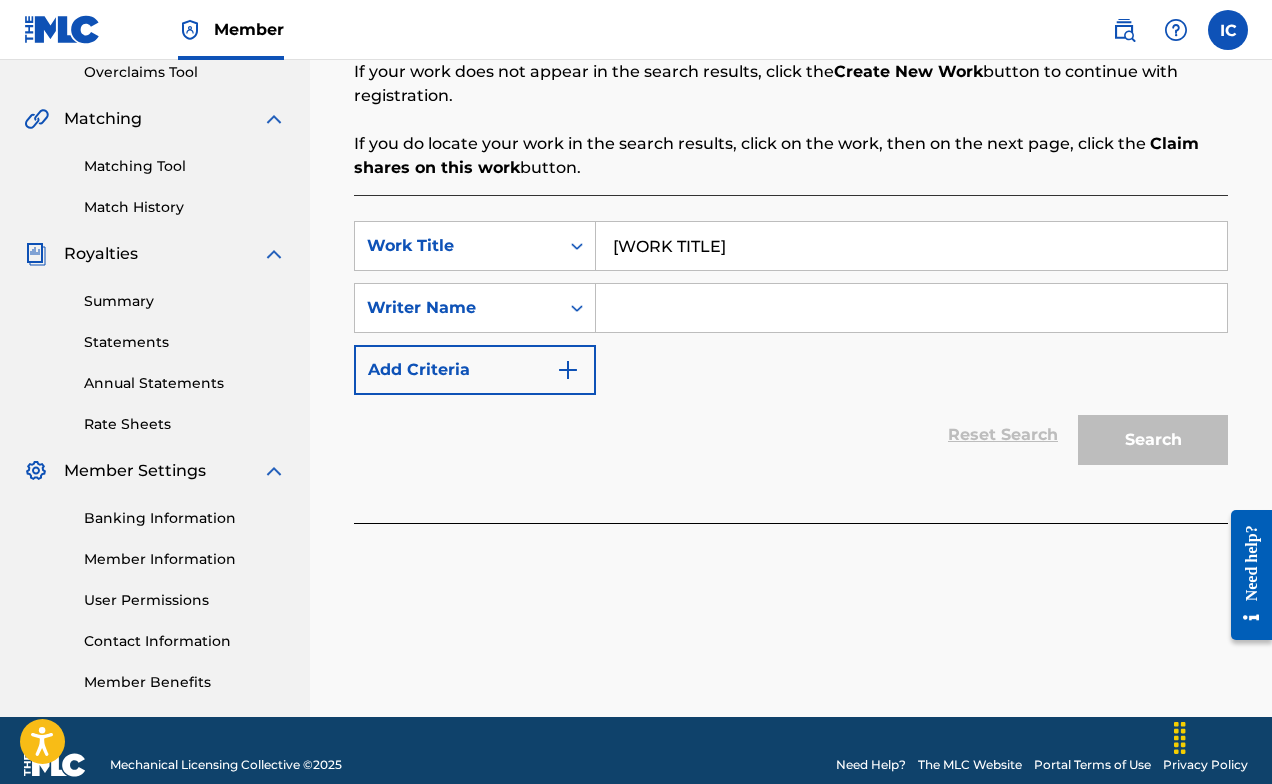 click at bounding box center (911, 308) 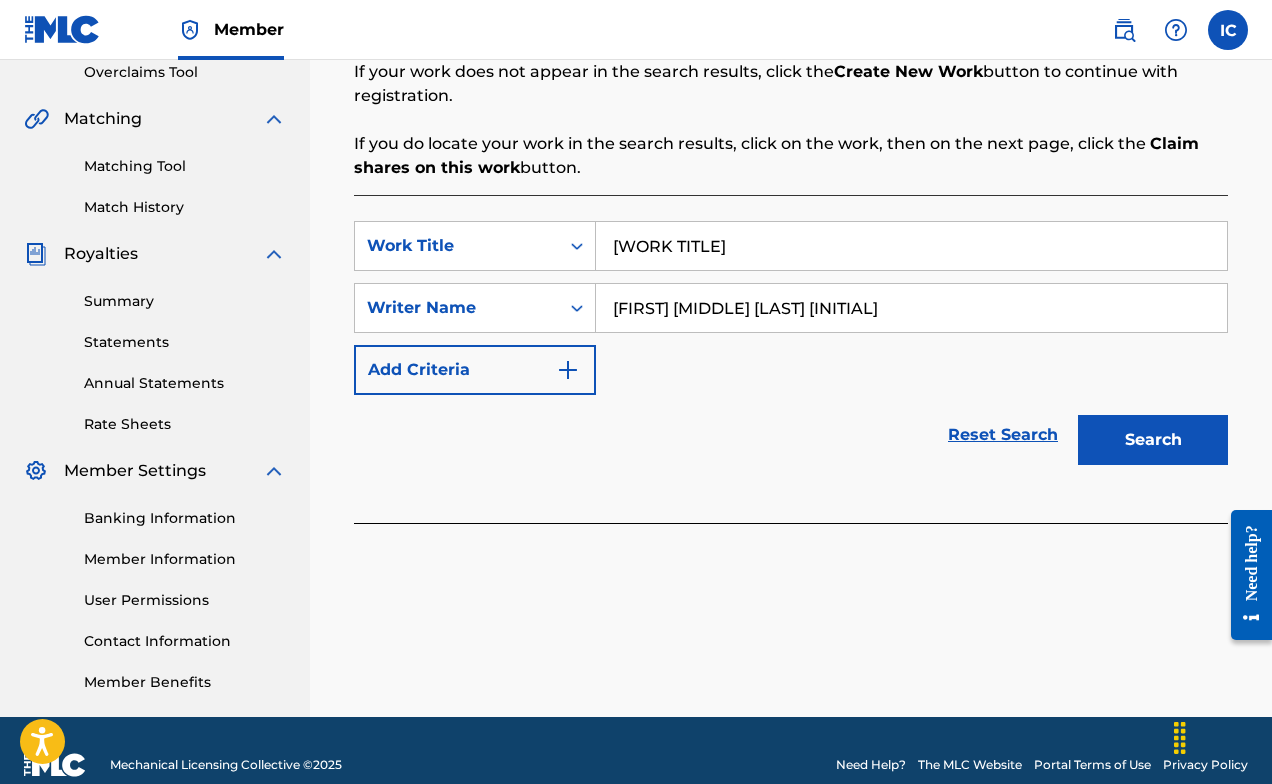 type on "[FIRST] [MIDDLE] [LAST] [INITIAL]" 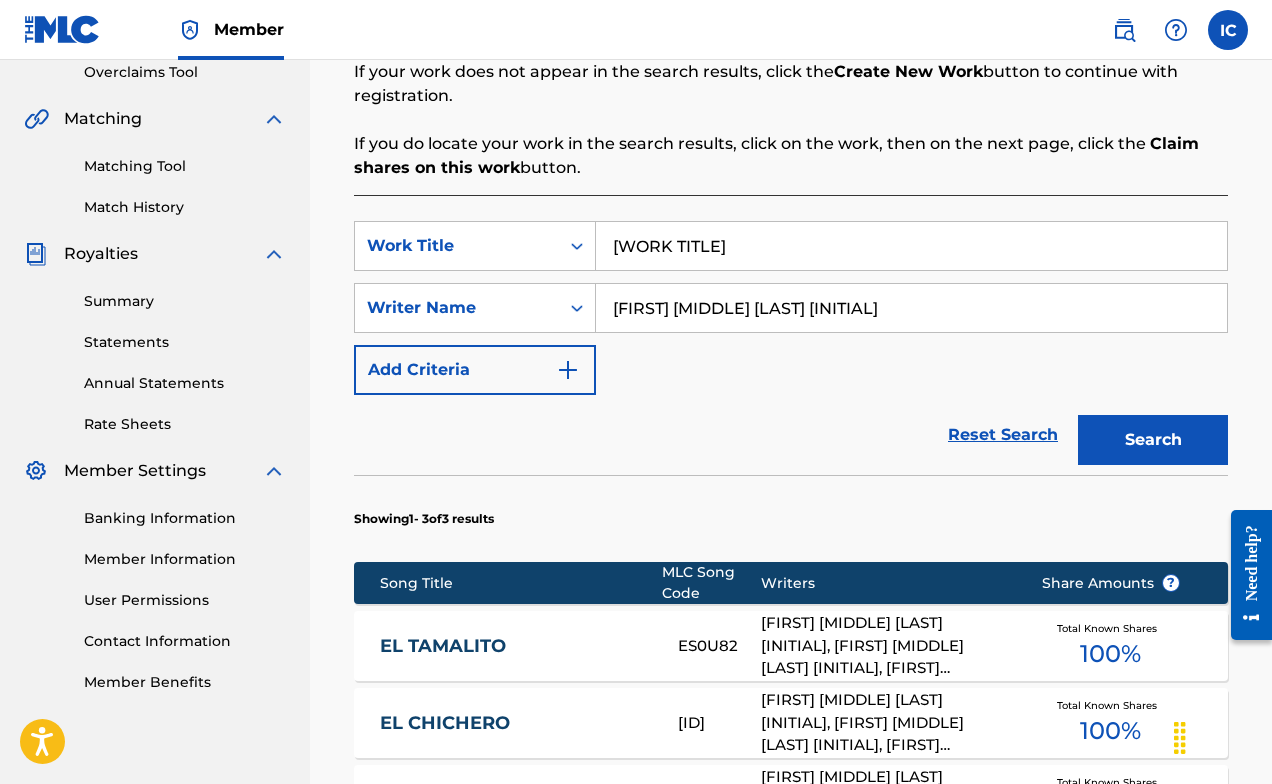 click on "Reset Search Search" at bounding box center (791, 435) 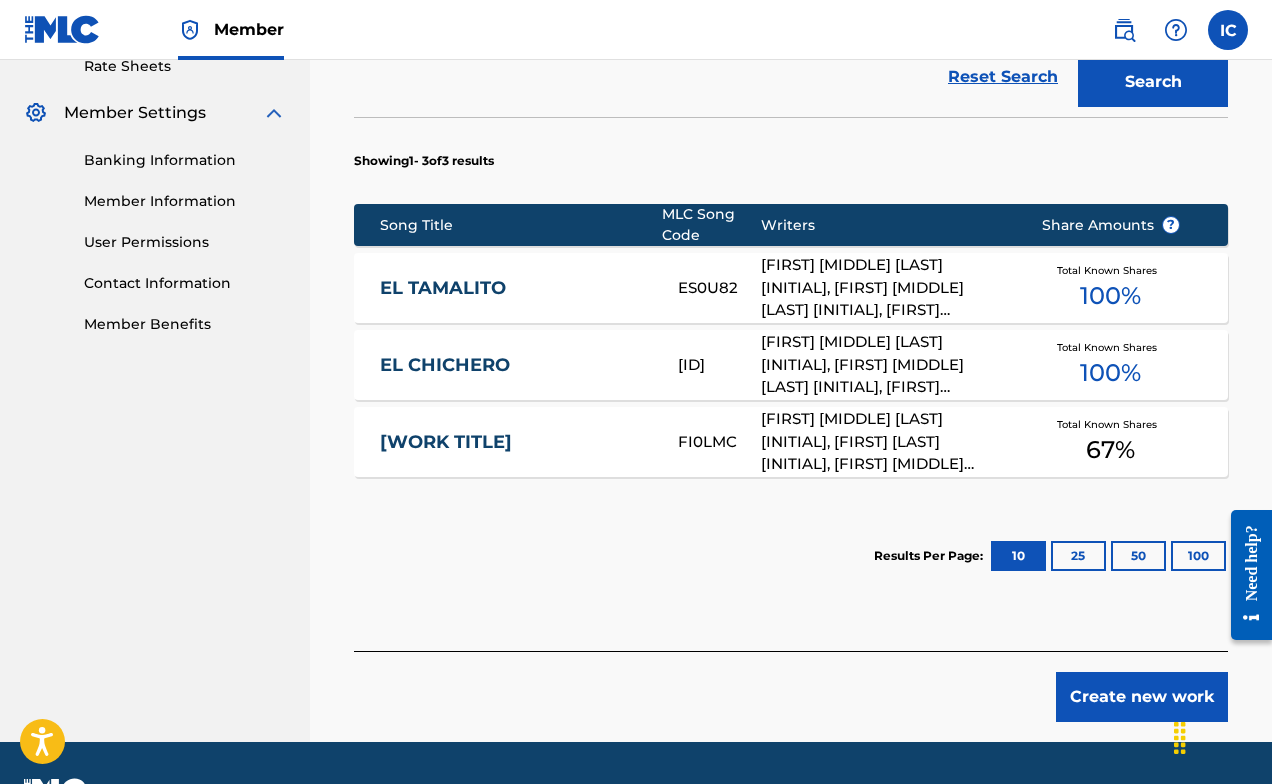 scroll, scrollTop: 793, scrollLeft: 0, axis: vertical 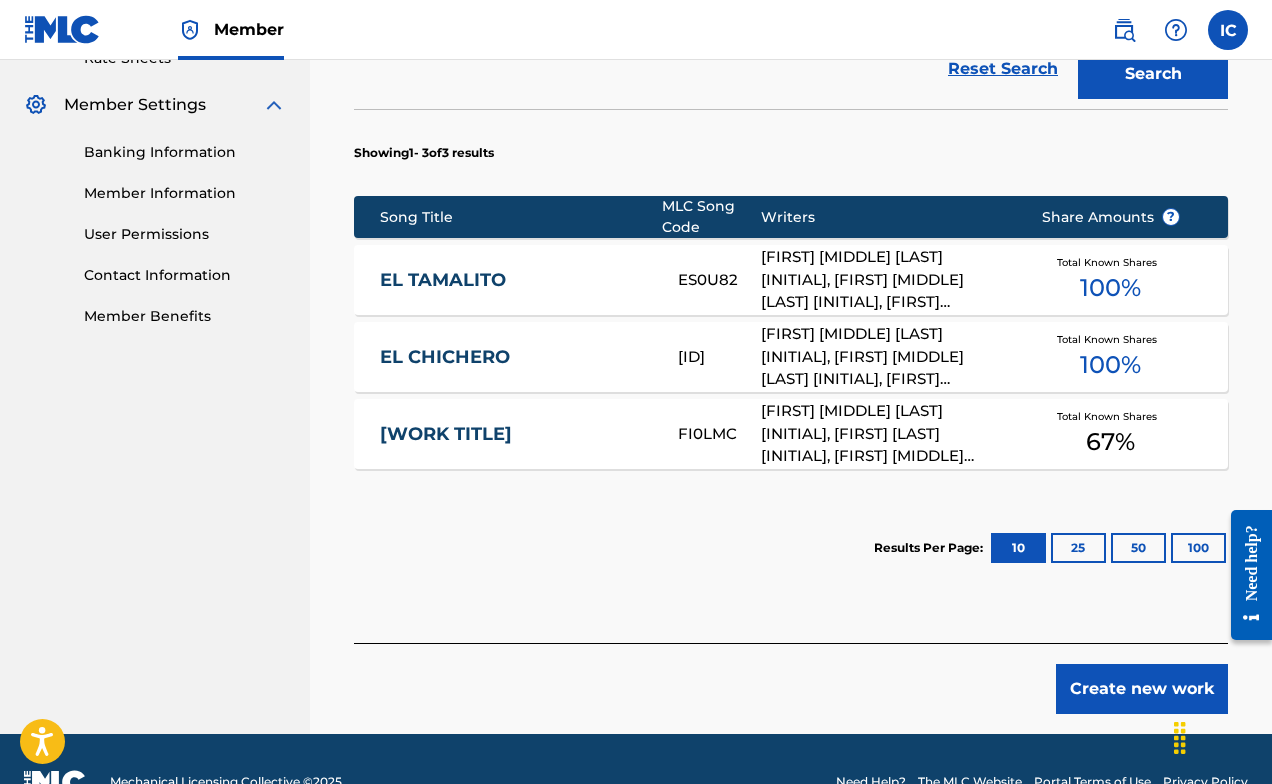 click on "Create new work" at bounding box center [1142, 689] 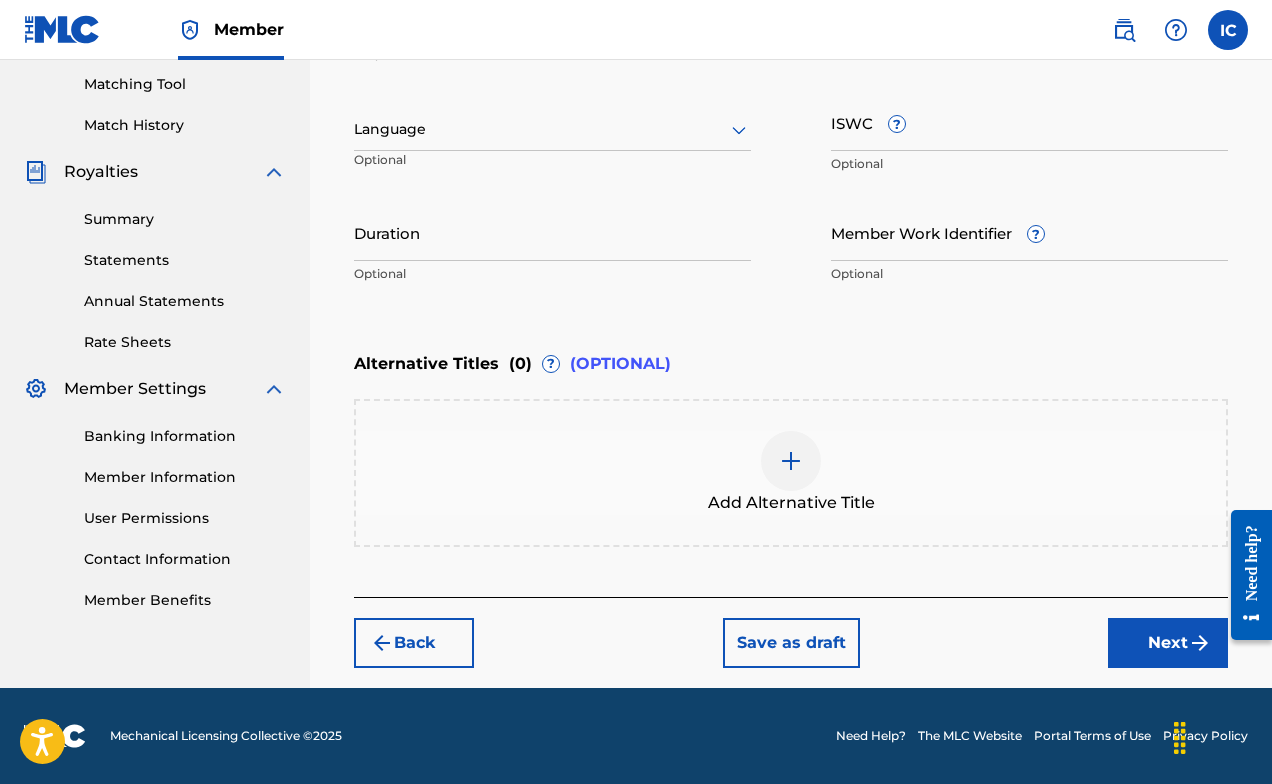 scroll, scrollTop: 509, scrollLeft: 0, axis: vertical 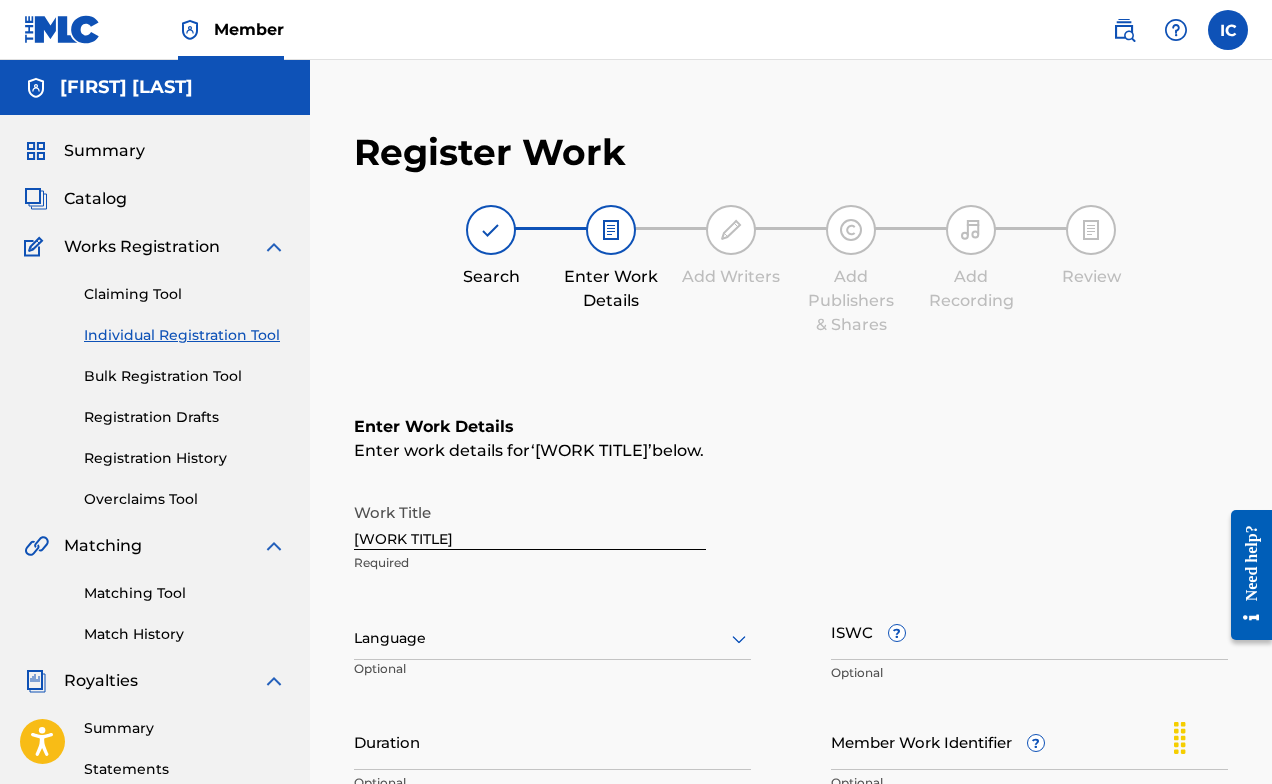 click 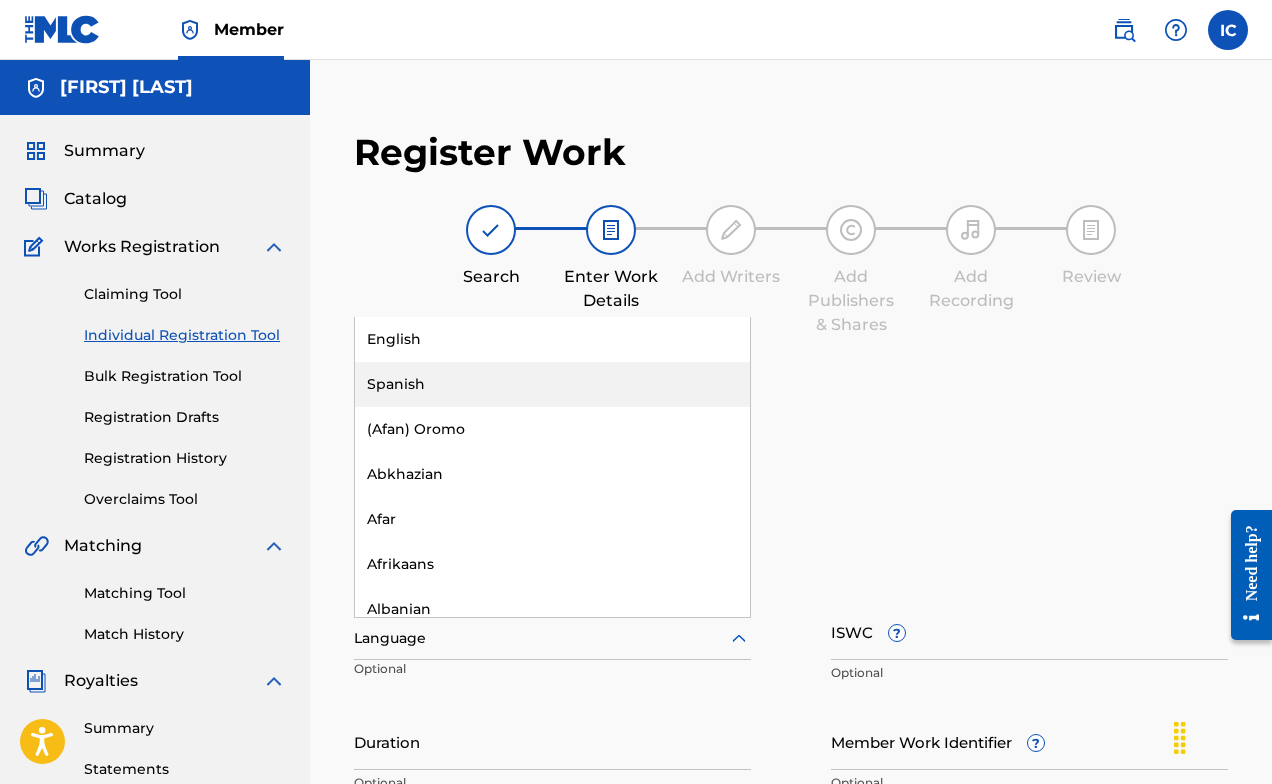 click on "Spanish" at bounding box center (552, 384) 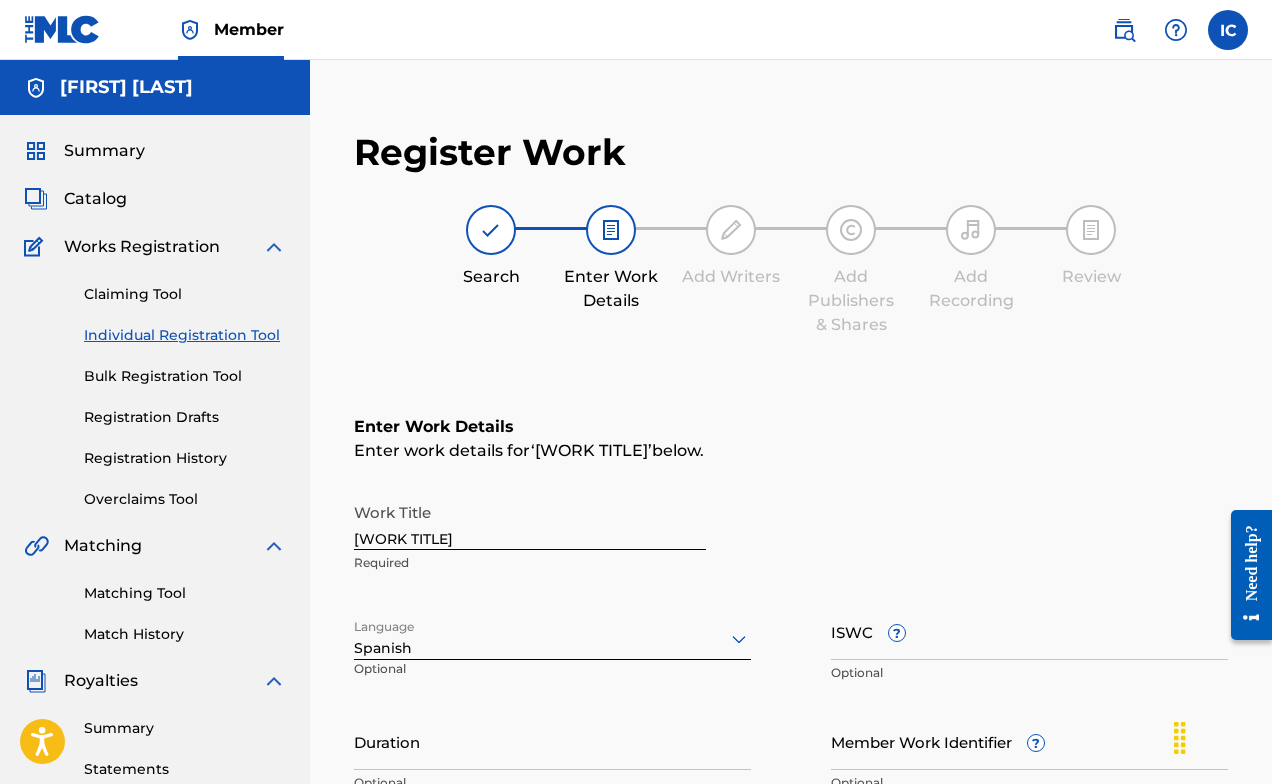 click on "Enter Work Details Enter work details for ‘ [WORK TITLE] ’ below. Work Title [WORK TITLE] Required Language Spanish Optional ISWC ? Optional Duration ? Optional Member Work Identifier ? Optional" at bounding box center [791, 609] 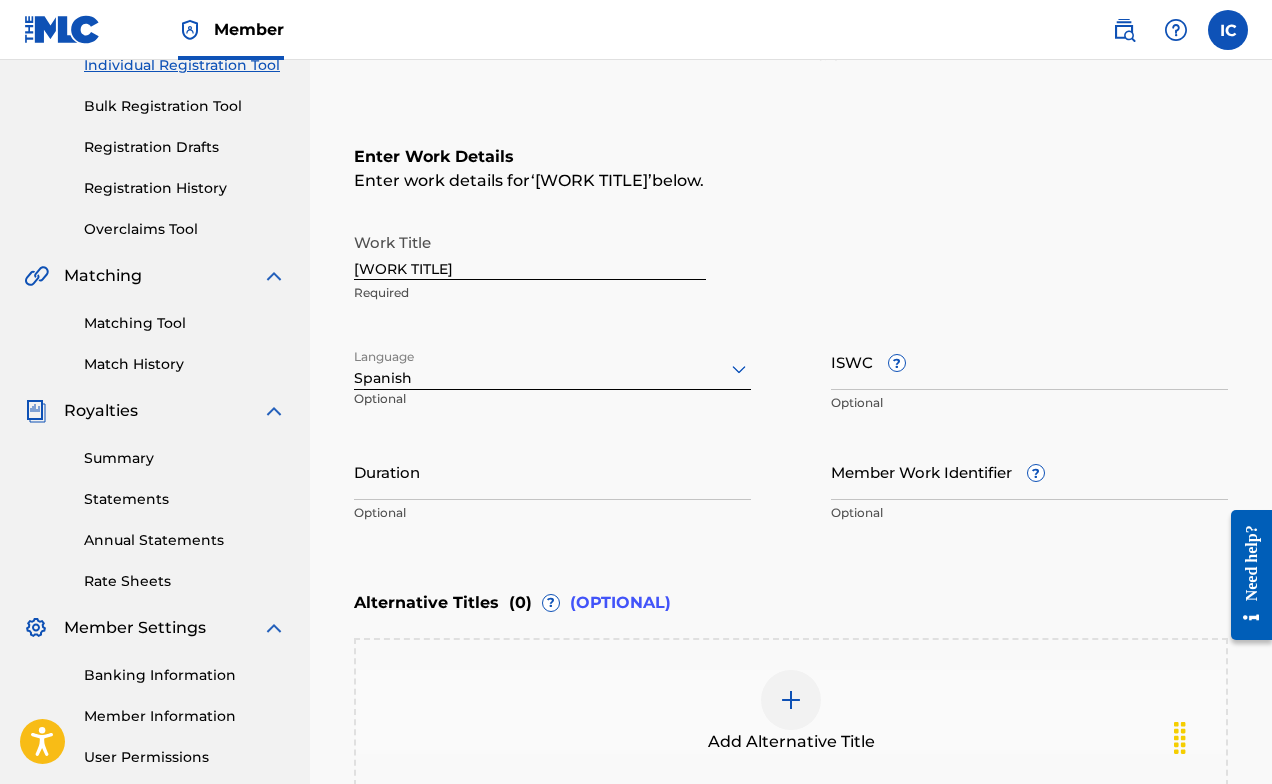 scroll, scrollTop: 297, scrollLeft: 0, axis: vertical 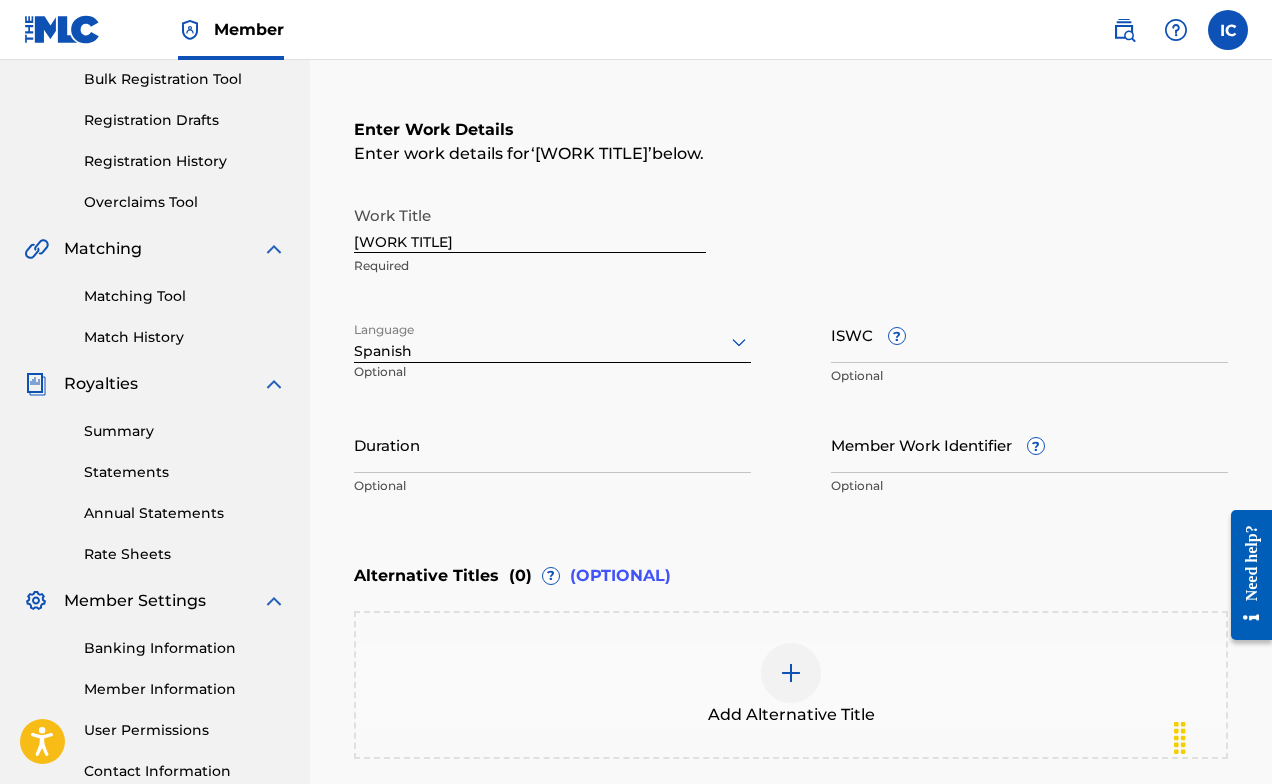 click on "Duration" at bounding box center (552, 444) 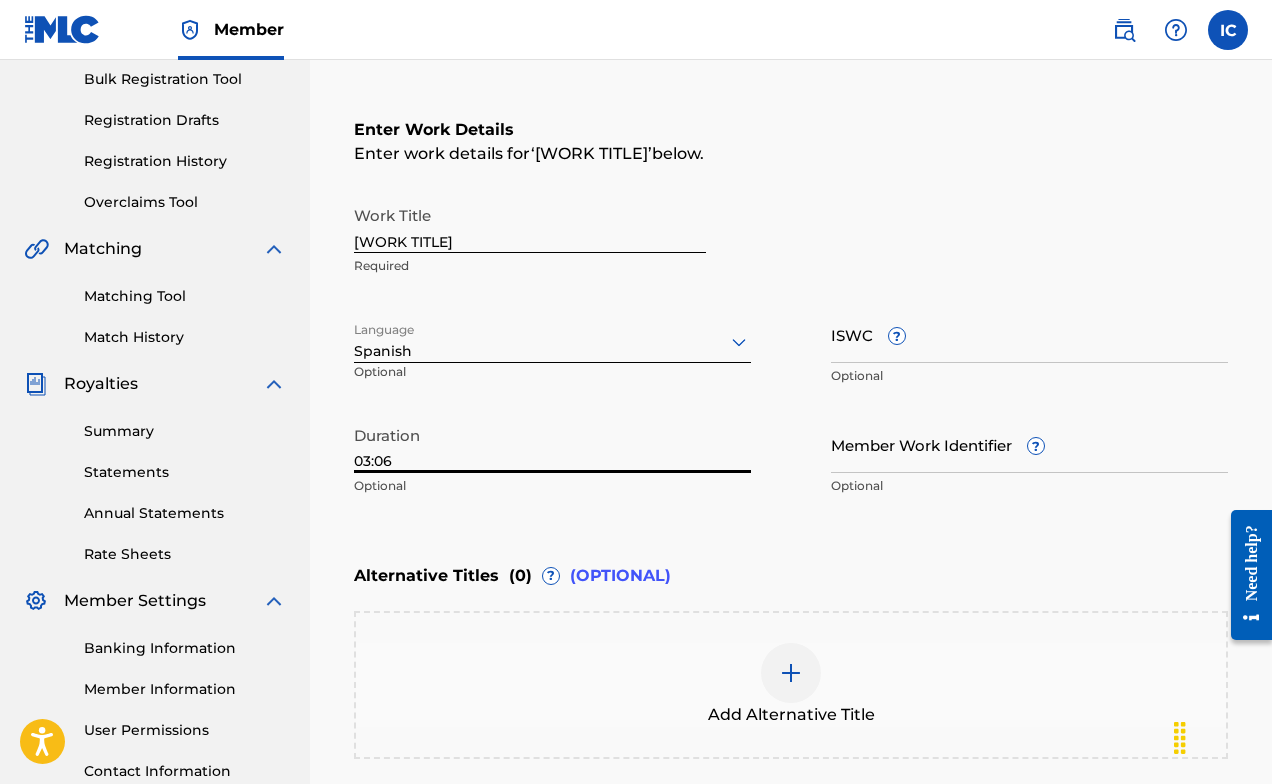 type on "03:06" 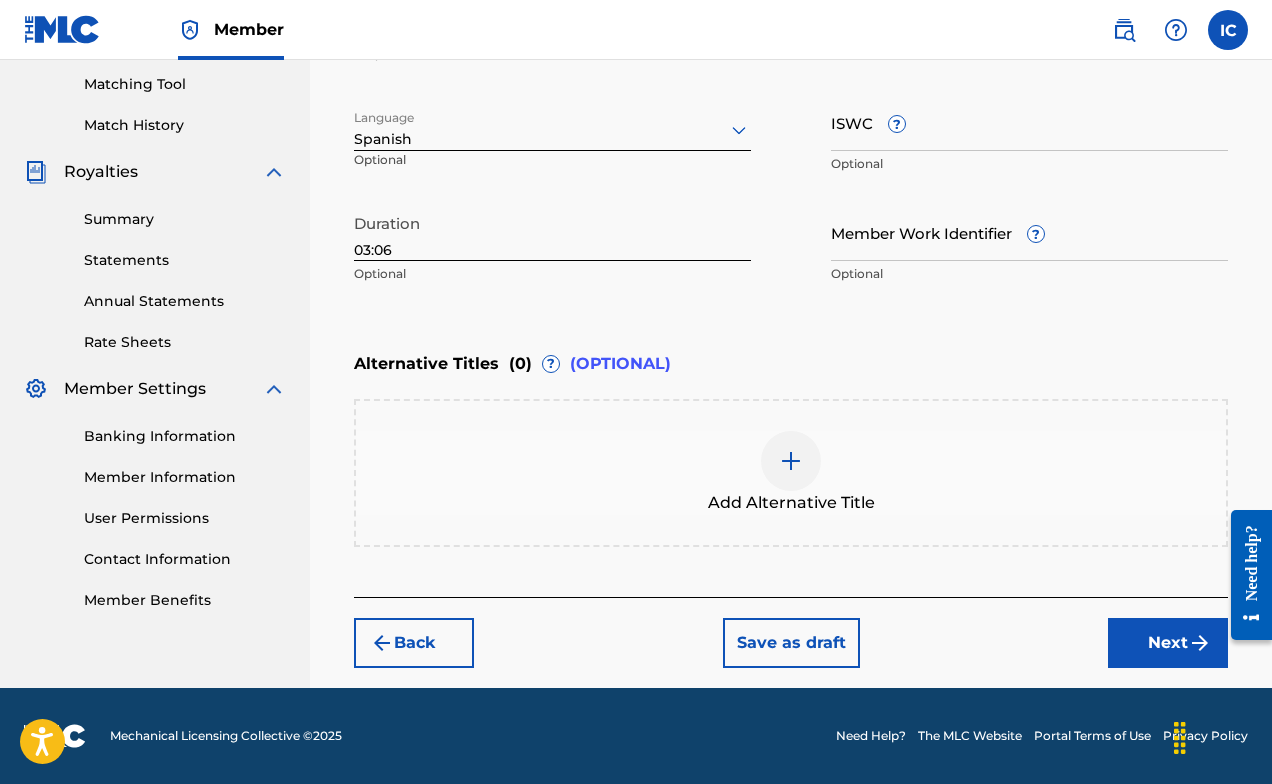 scroll, scrollTop: 509, scrollLeft: 0, axis: vertical 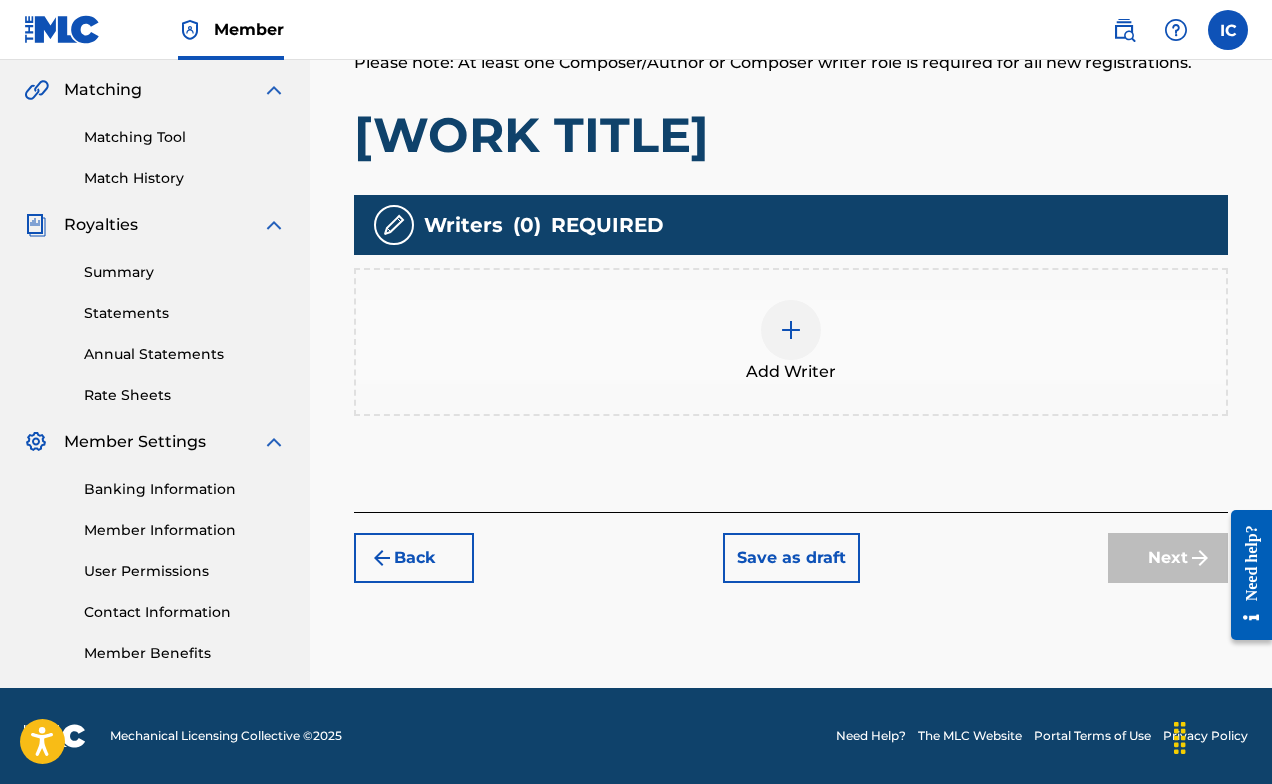 click at bounding box center (791, 330) 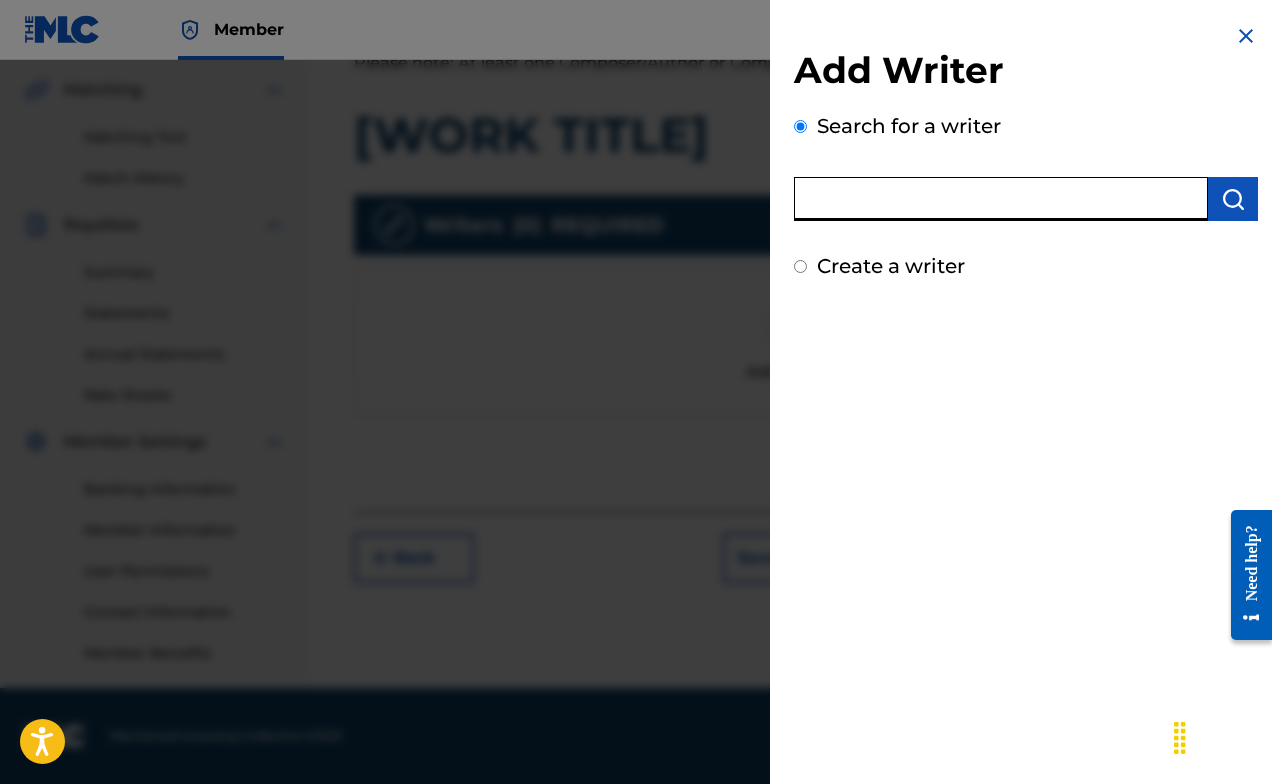 click at bounding box center (1001, 199) 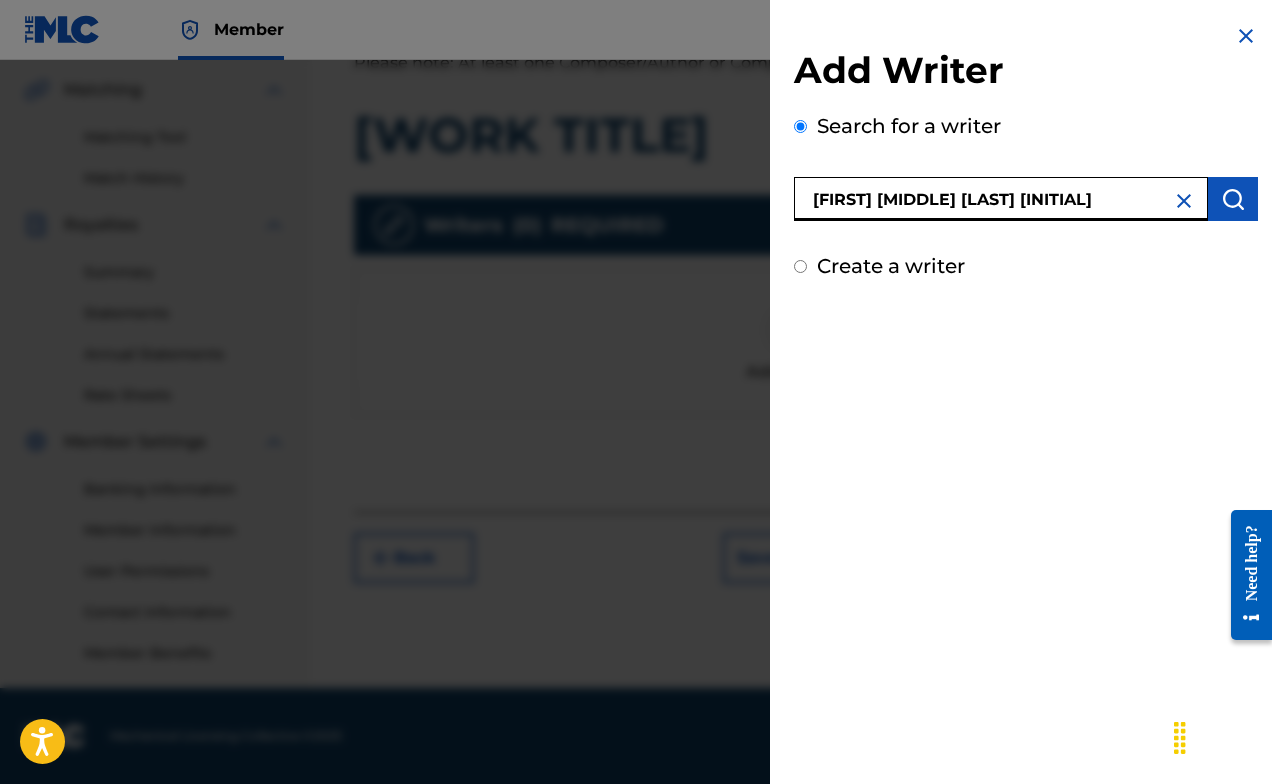 type on "[FIRST] [MIDDLE] [LAST] [INITIAL]" 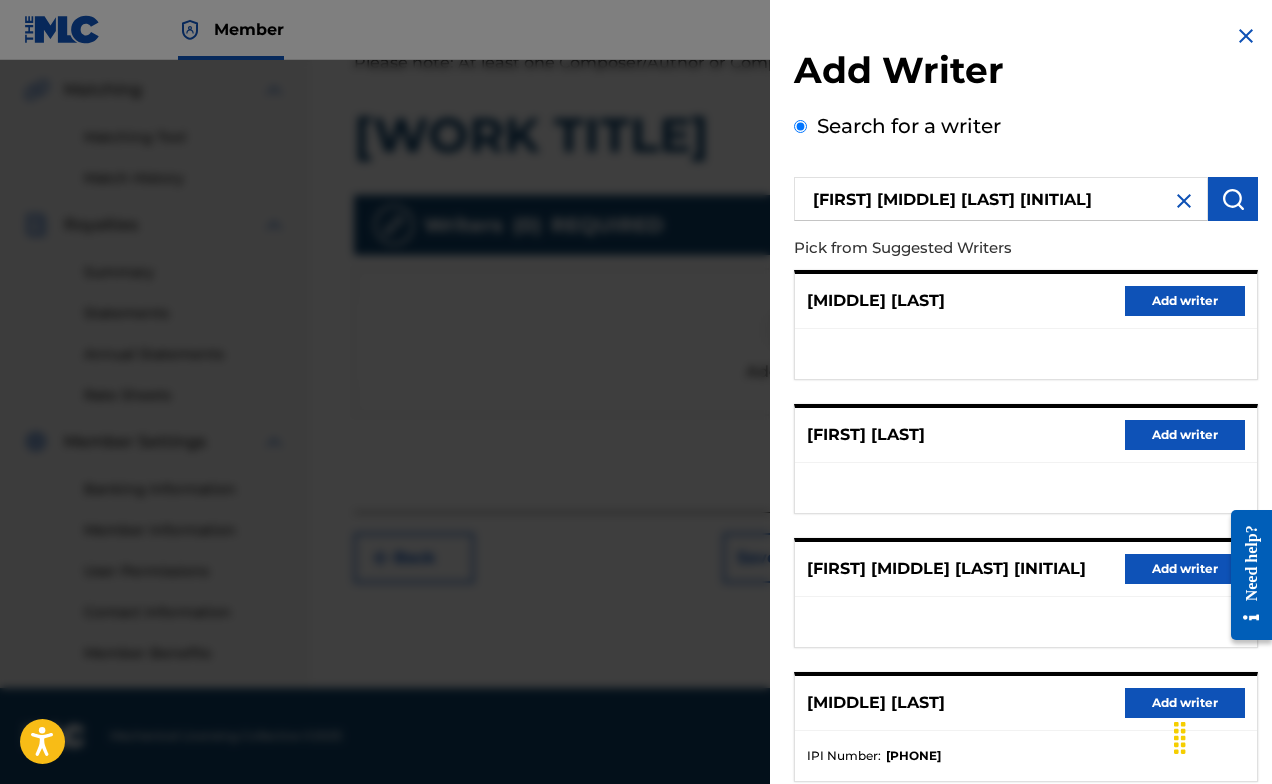 click on "Add writer" at bounding box center [1185, 703] 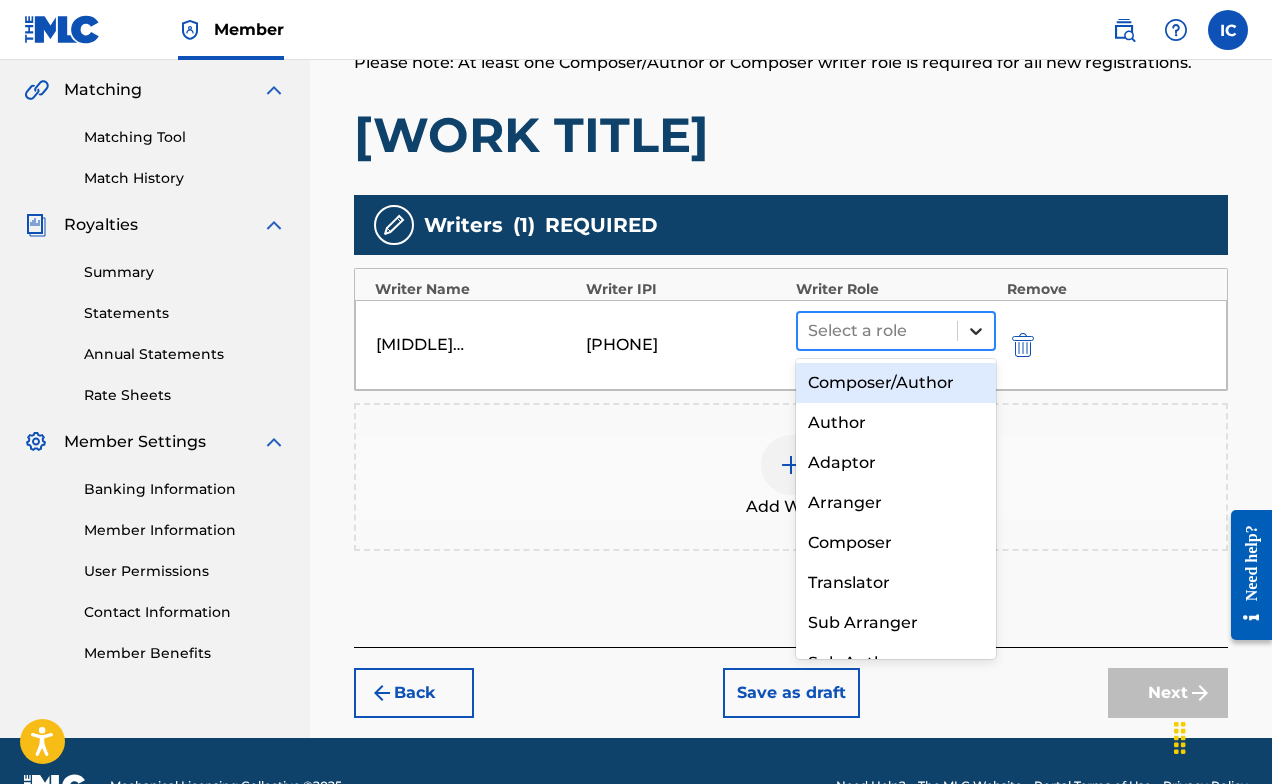 click at bounding box center [976, 331] 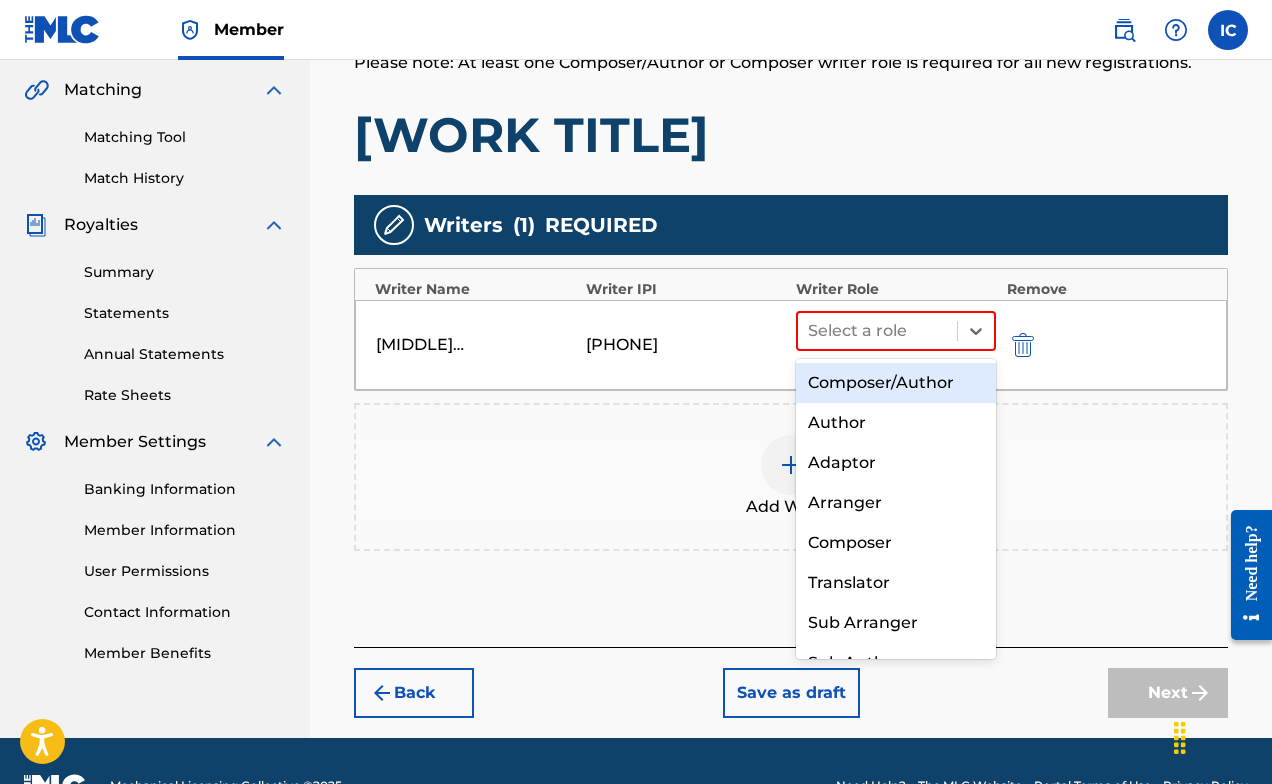 click on "Composer/Author" at bounding box center (896, 383) 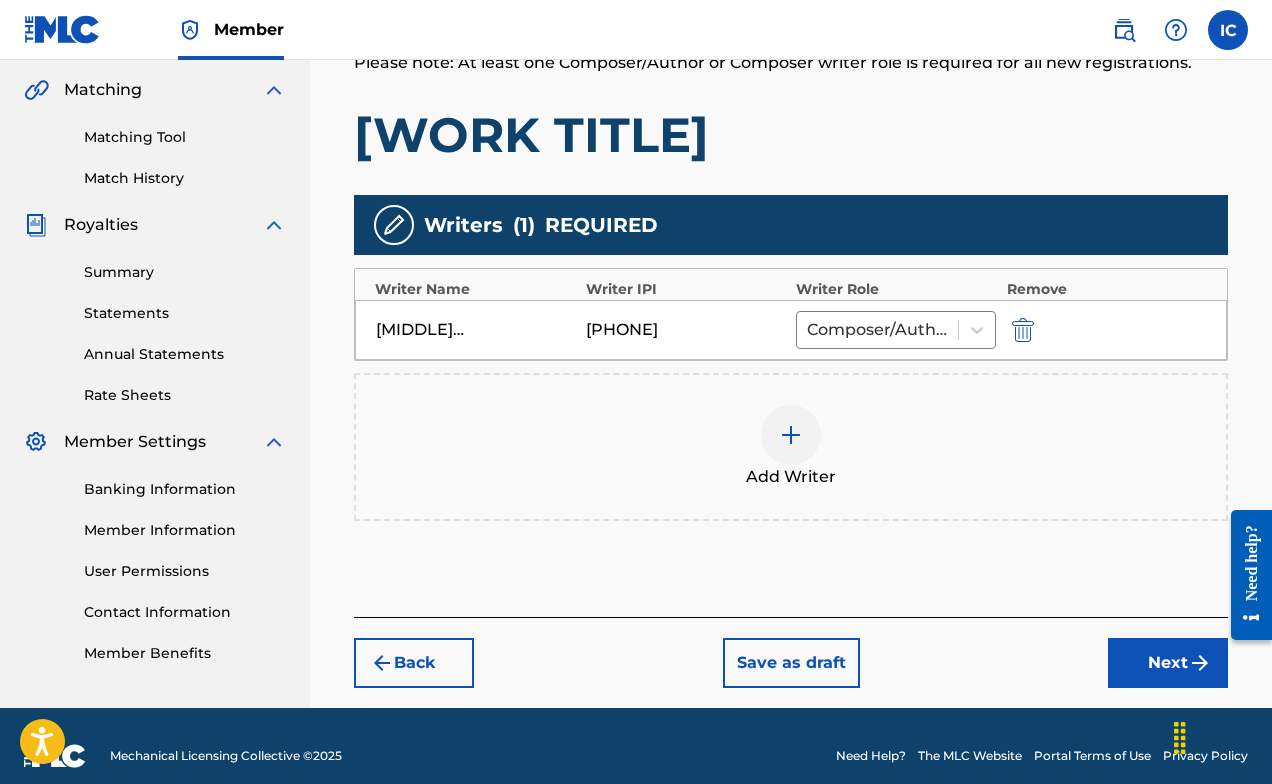 click at bounding box center [791, 435] 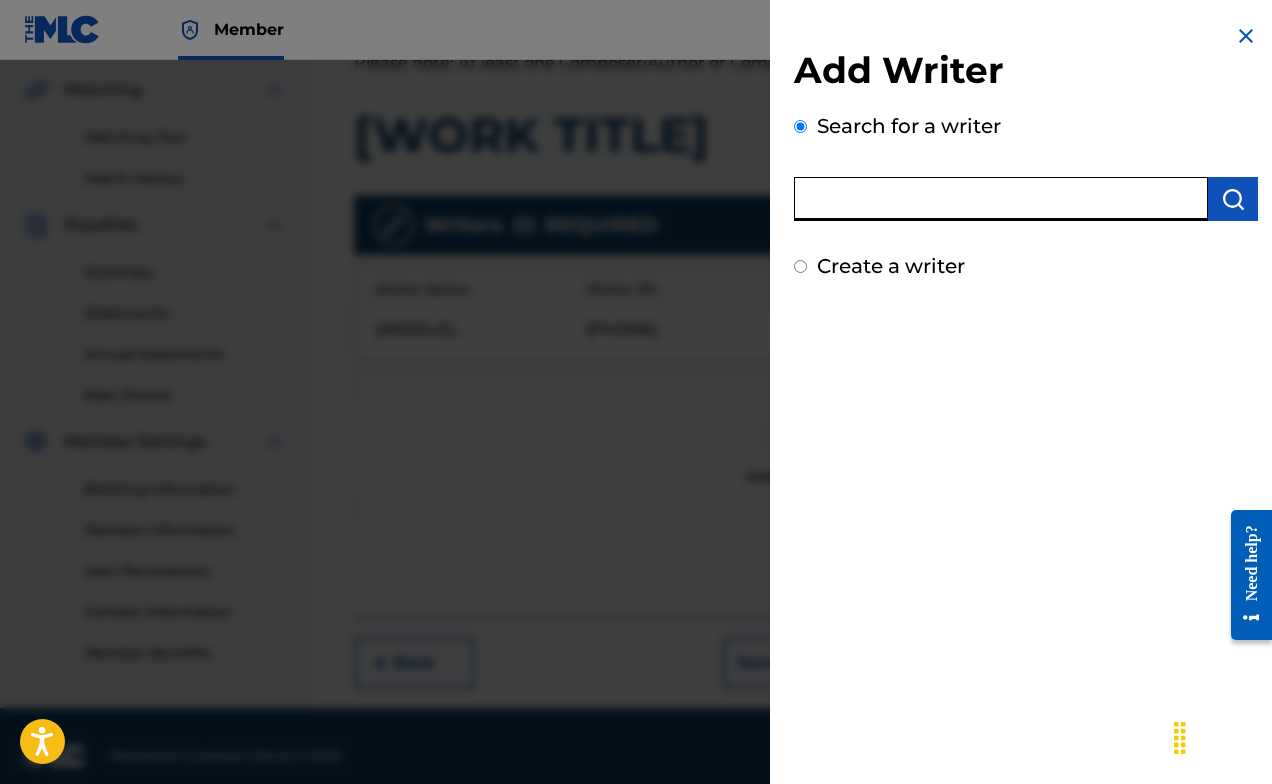 click at bounding box center (1001, 199) 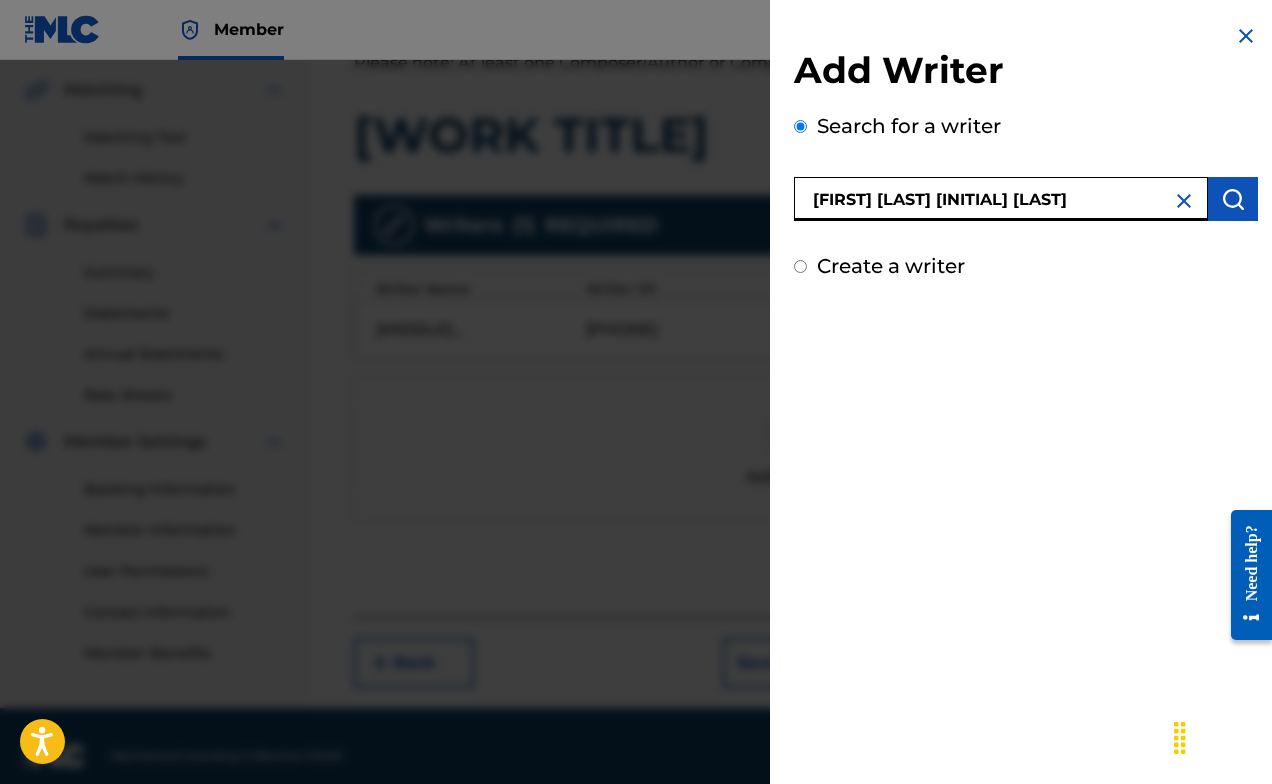 type on "[FIRST] [LAST] [INITIAL] [LAST]" 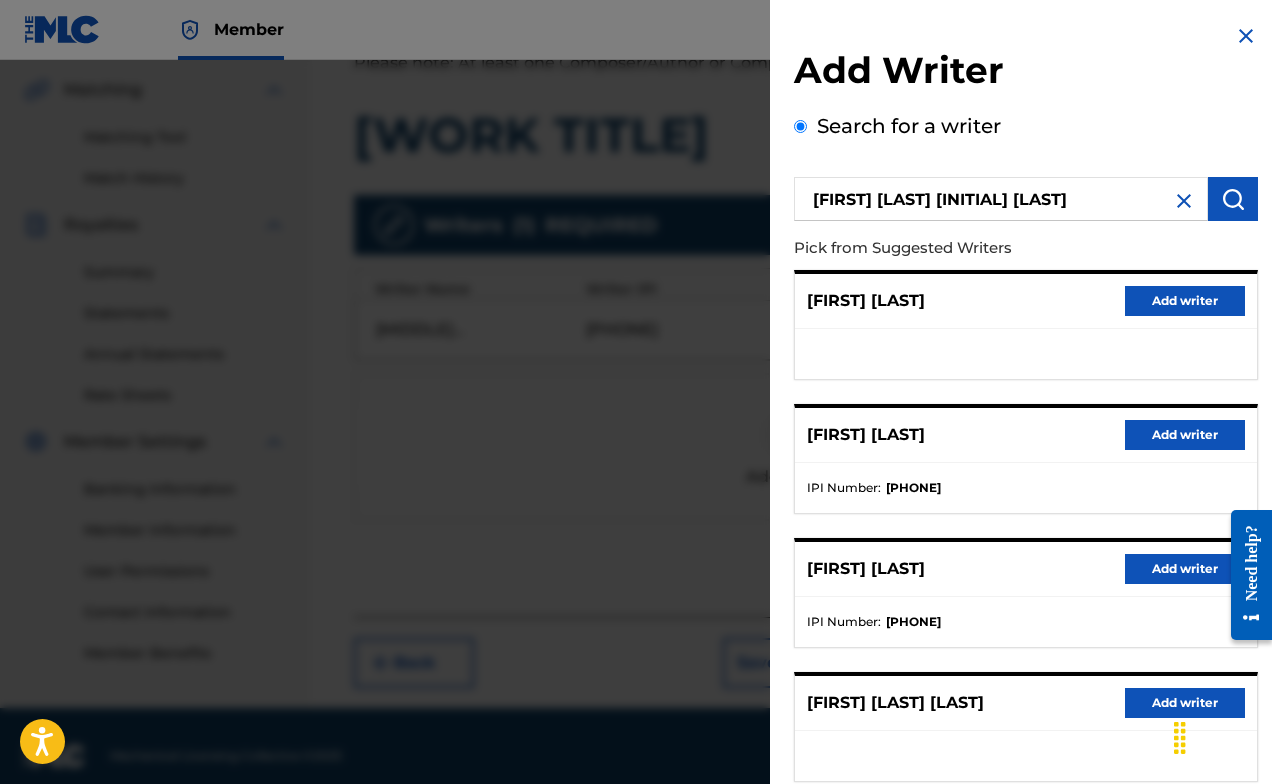 click on "Pick from Suggested Writers" at bounding box center [969, 248] 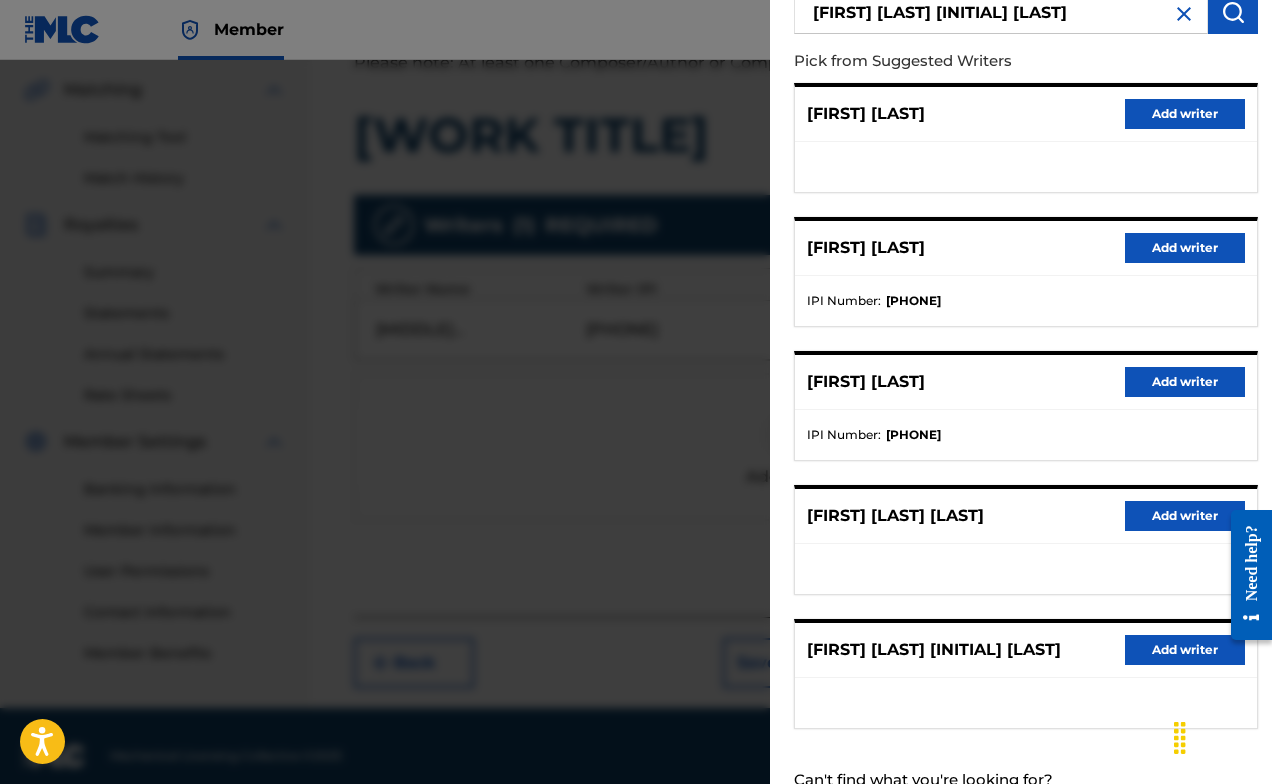 scroll, scrollTop: 192, scrollLeft: 0, axis: vertical 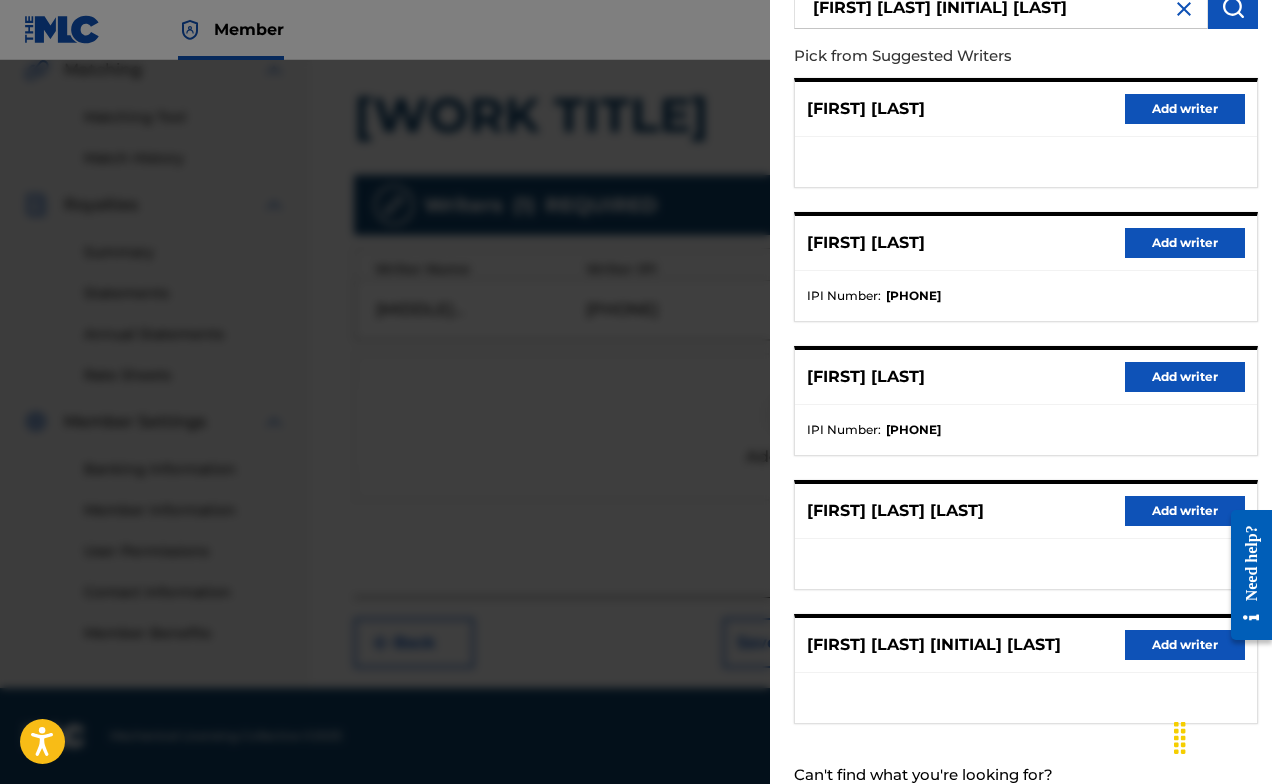 drag, startPoint x: -241, startPoint y: 882, endPoint x: 1161, endPoint y: 181, distance: 1567.4836 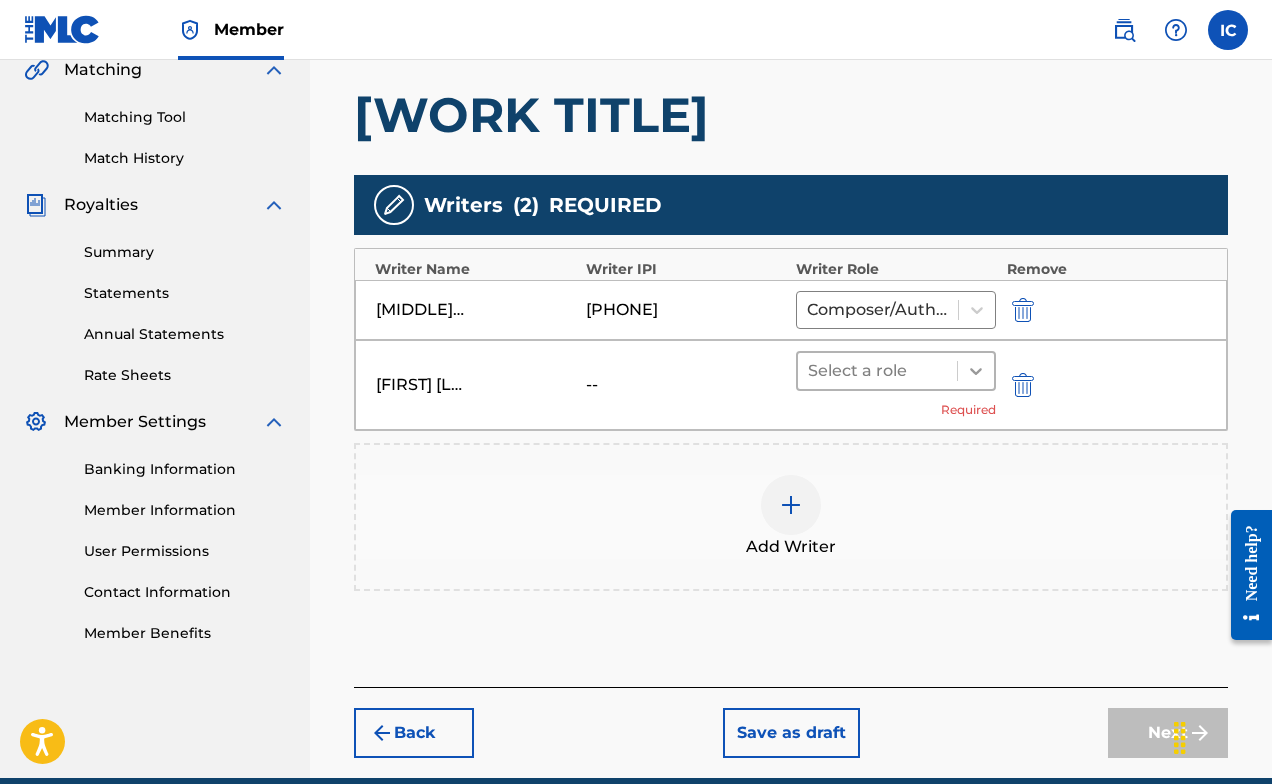 click 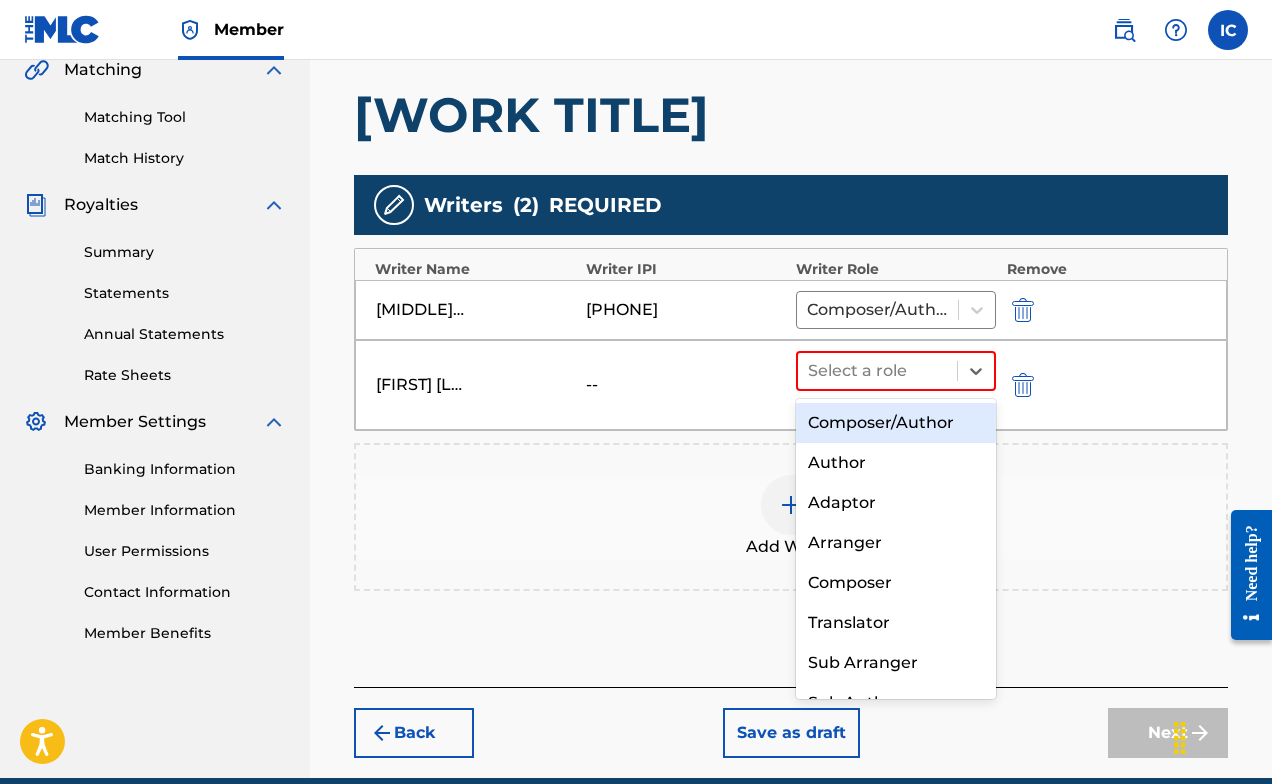 click on "Composer/Author" at bounding box center [896, 423] 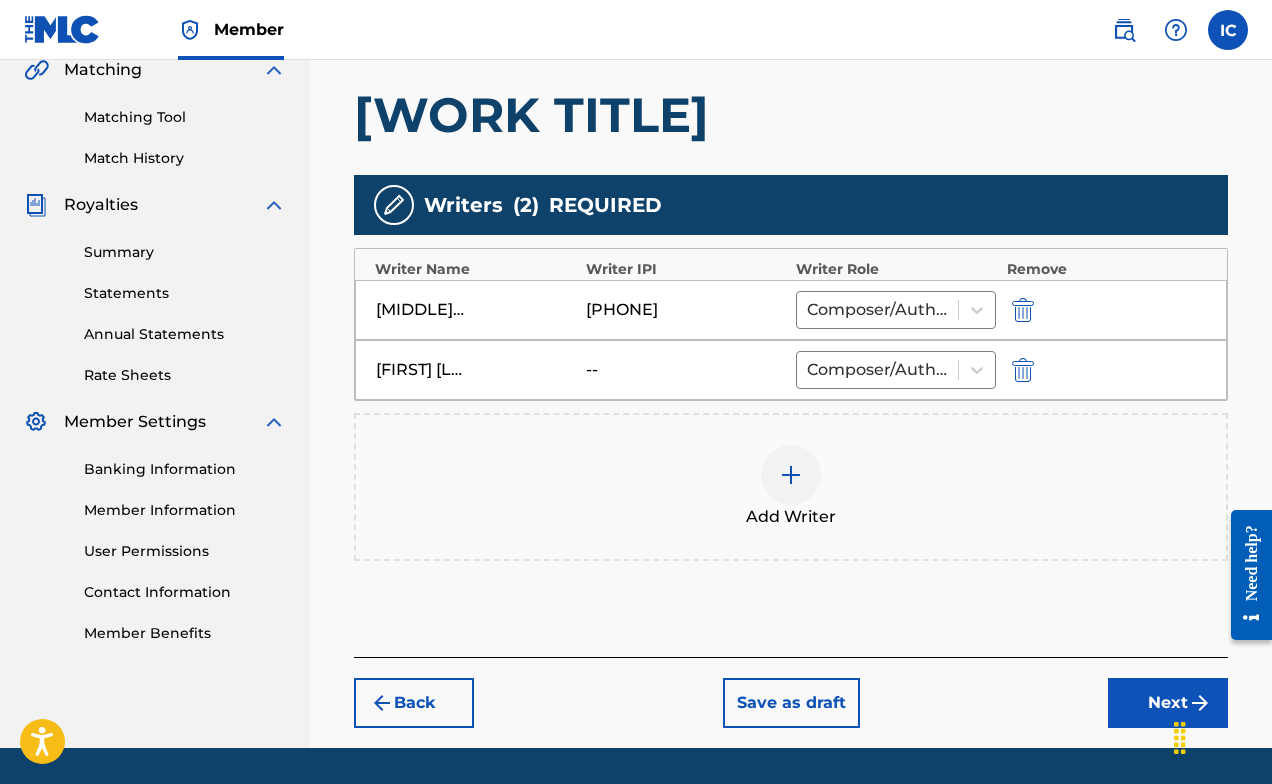 click on "Next" at bounding box center (1168, 703) 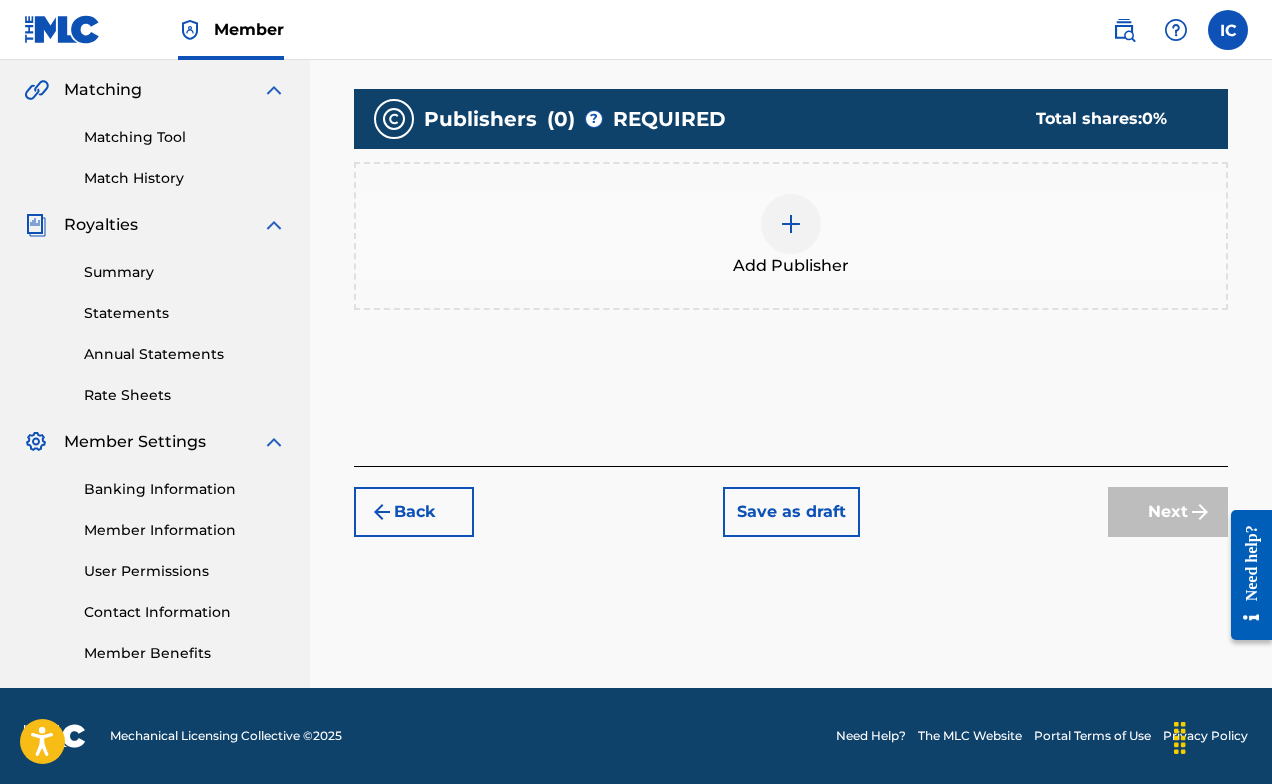 scroll, scrollTop: 456, scrollLeft: 0, axis: vertical 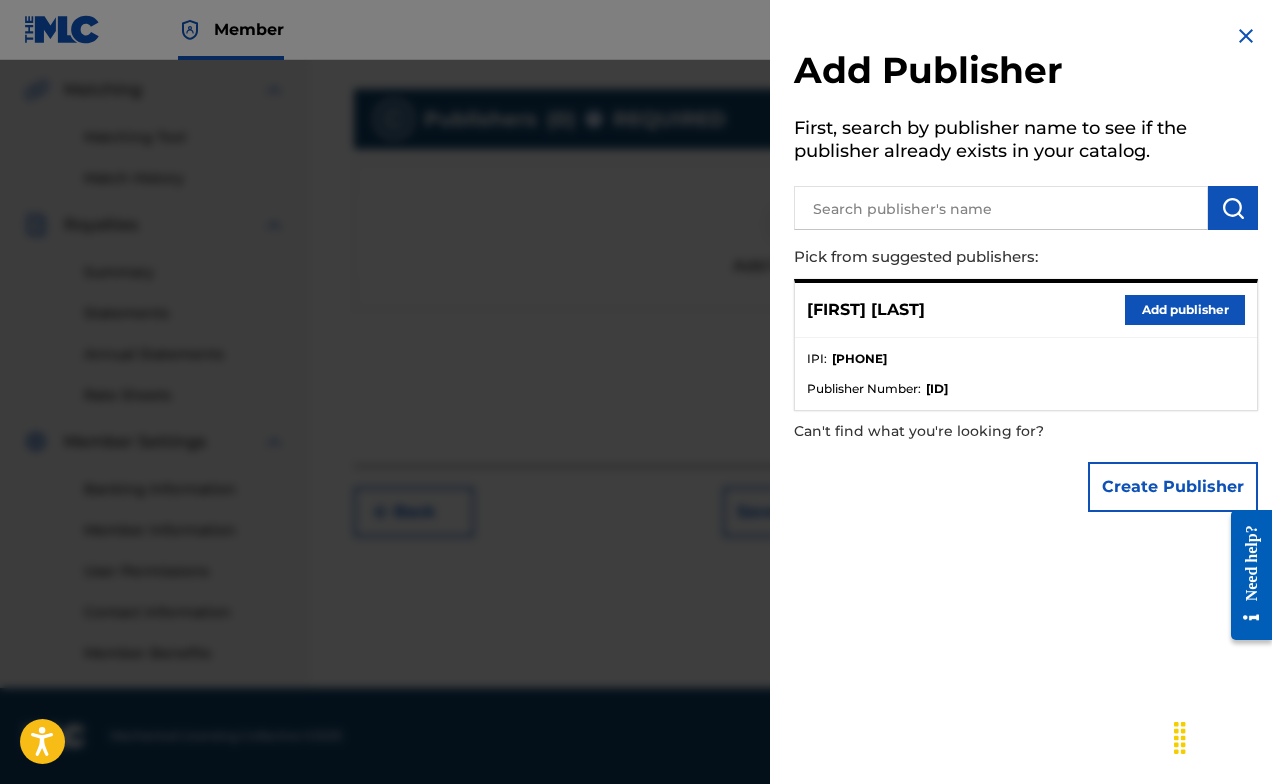 click on "[PHONE]" at bounding box center (859, 359) 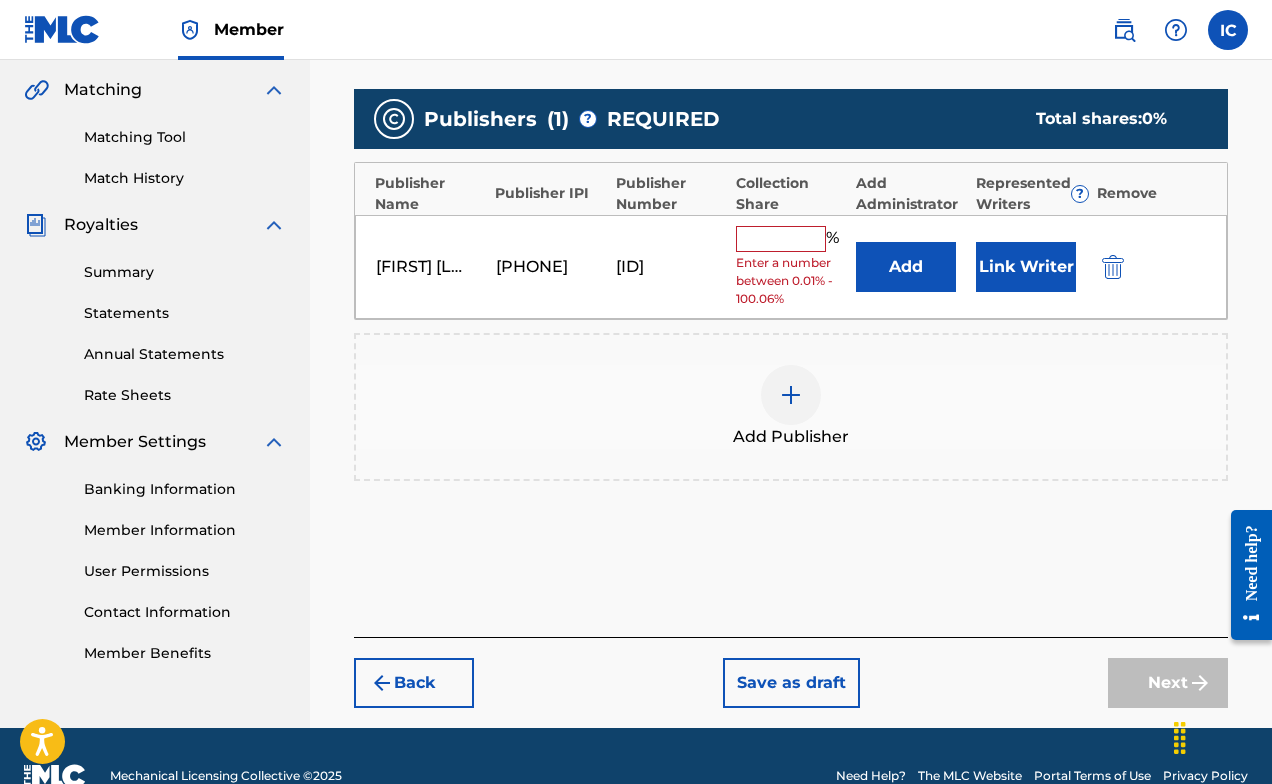 click at bounding box center (781, 239) 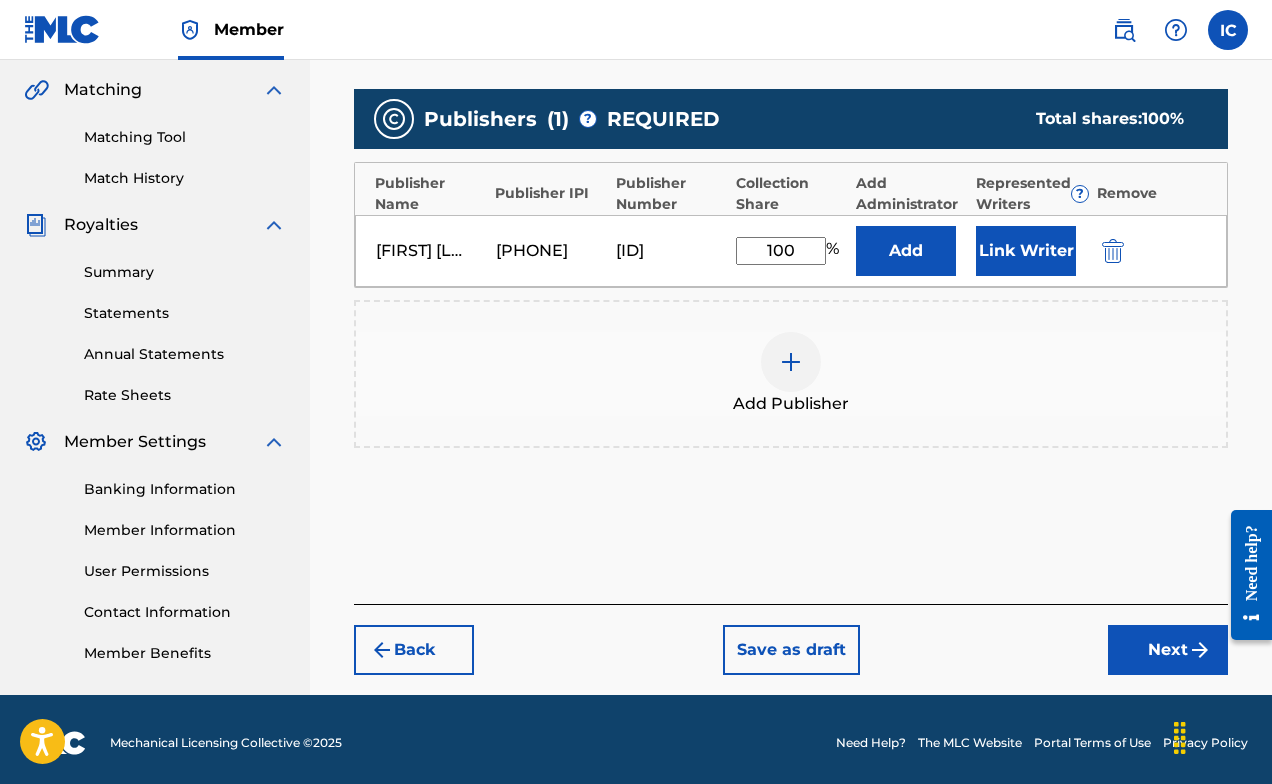 type on "100" 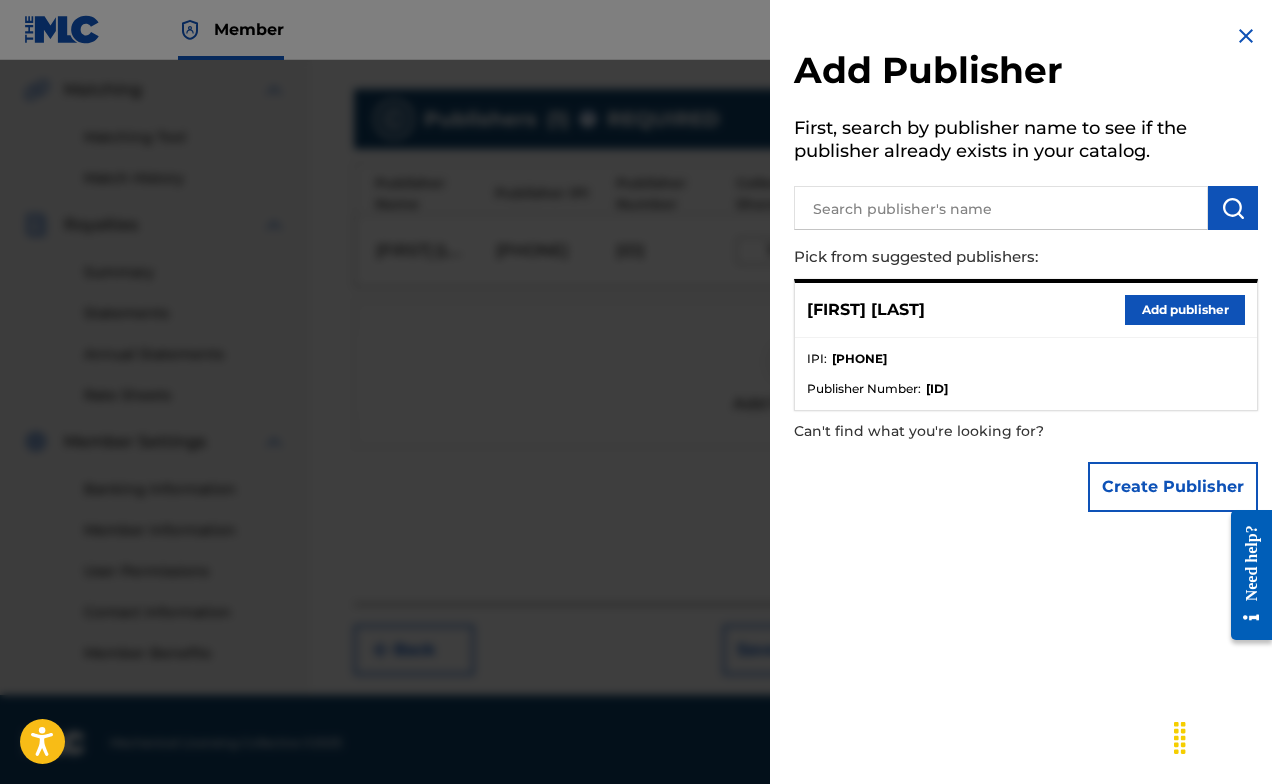 click at bounding box center (1246, 36) 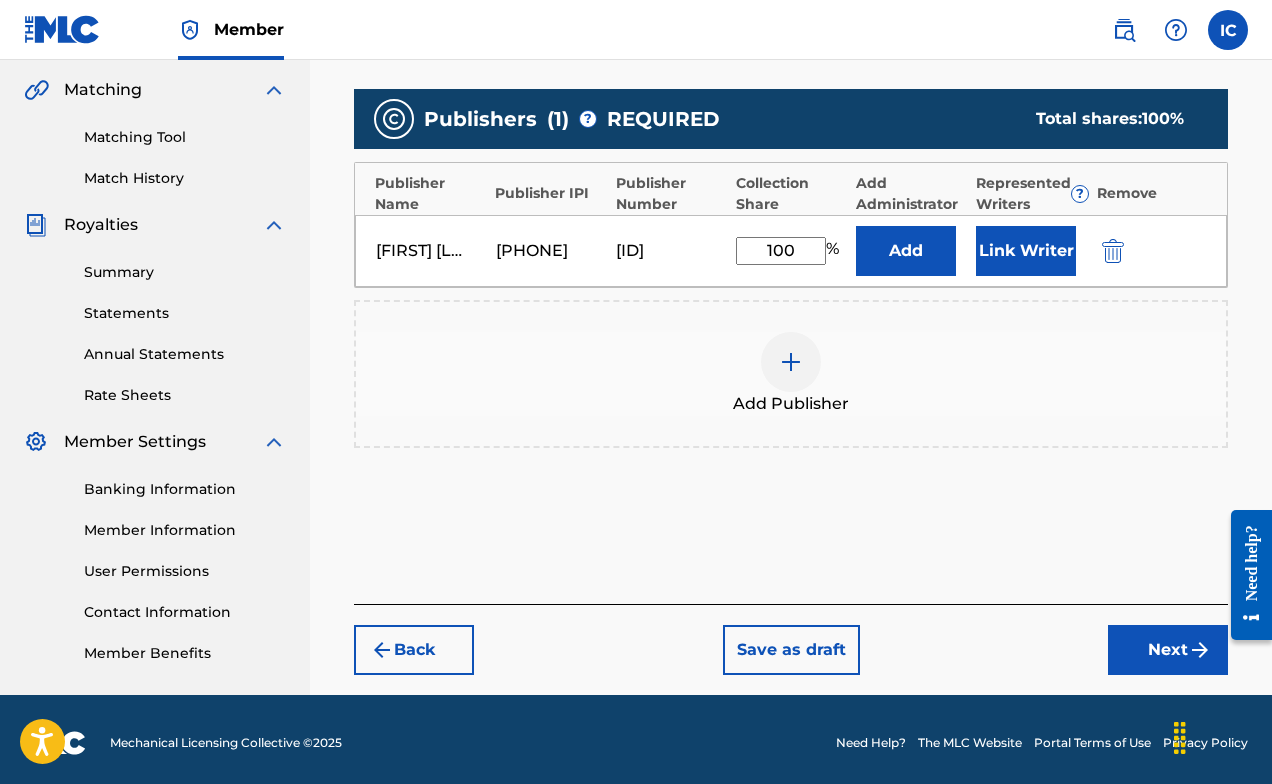 click on "Link Writer" at bounding box center [1026, 251] 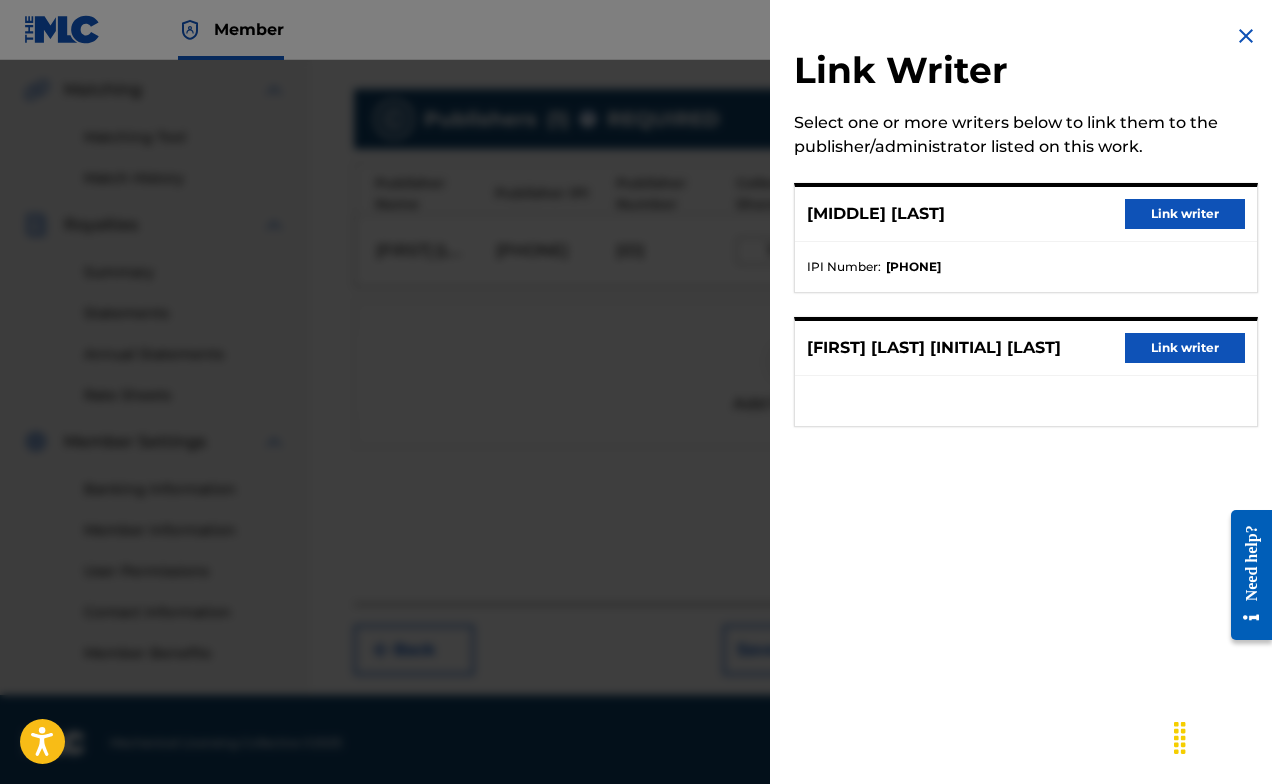 click on "Link writer" at bounding box center [1185, 214] 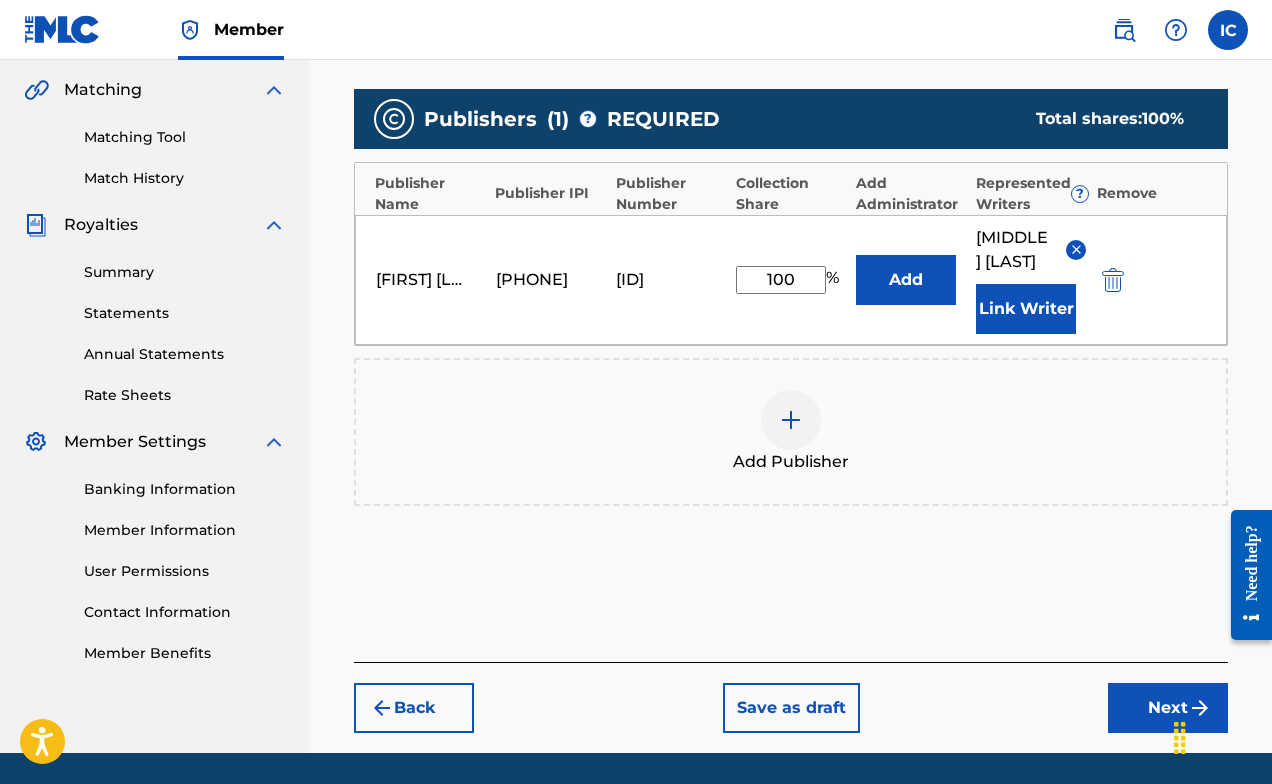 click on "Link Writer" at bounding box center [1026, 309] 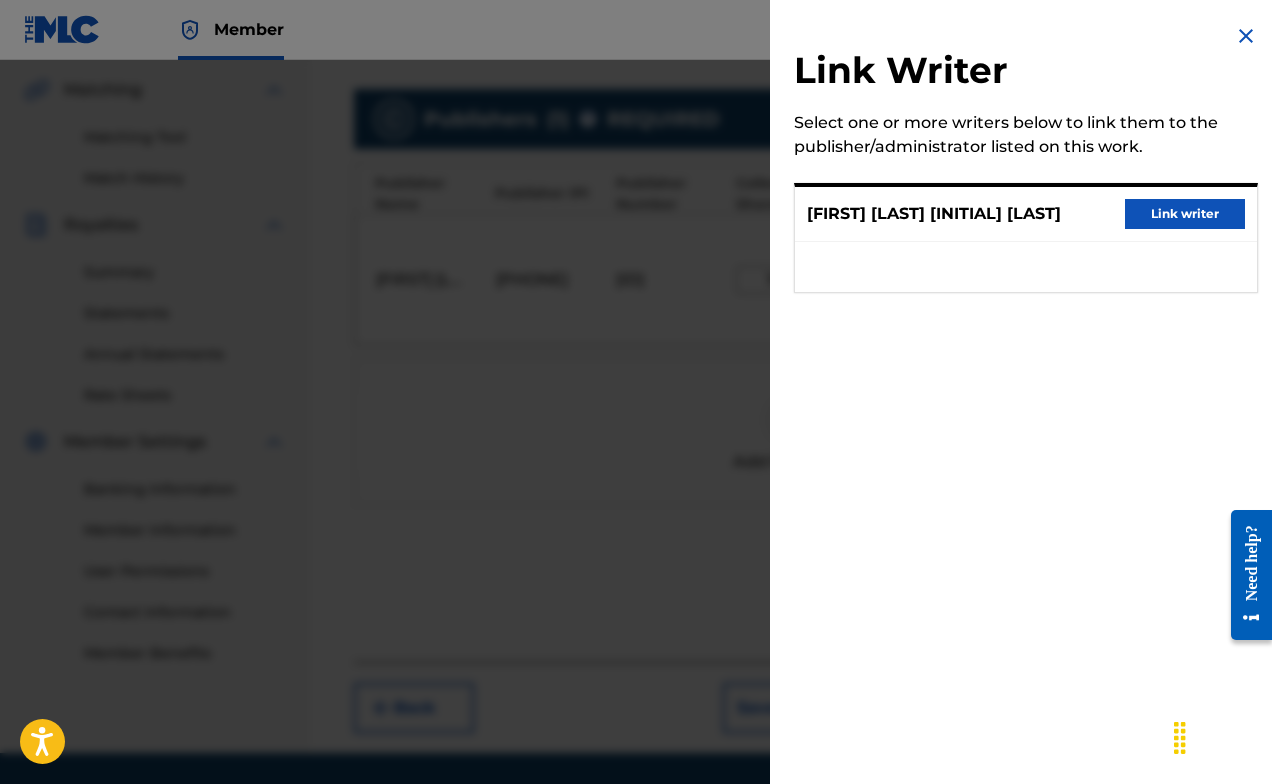 click on "Link writer" at bounding box center [1185, 214] 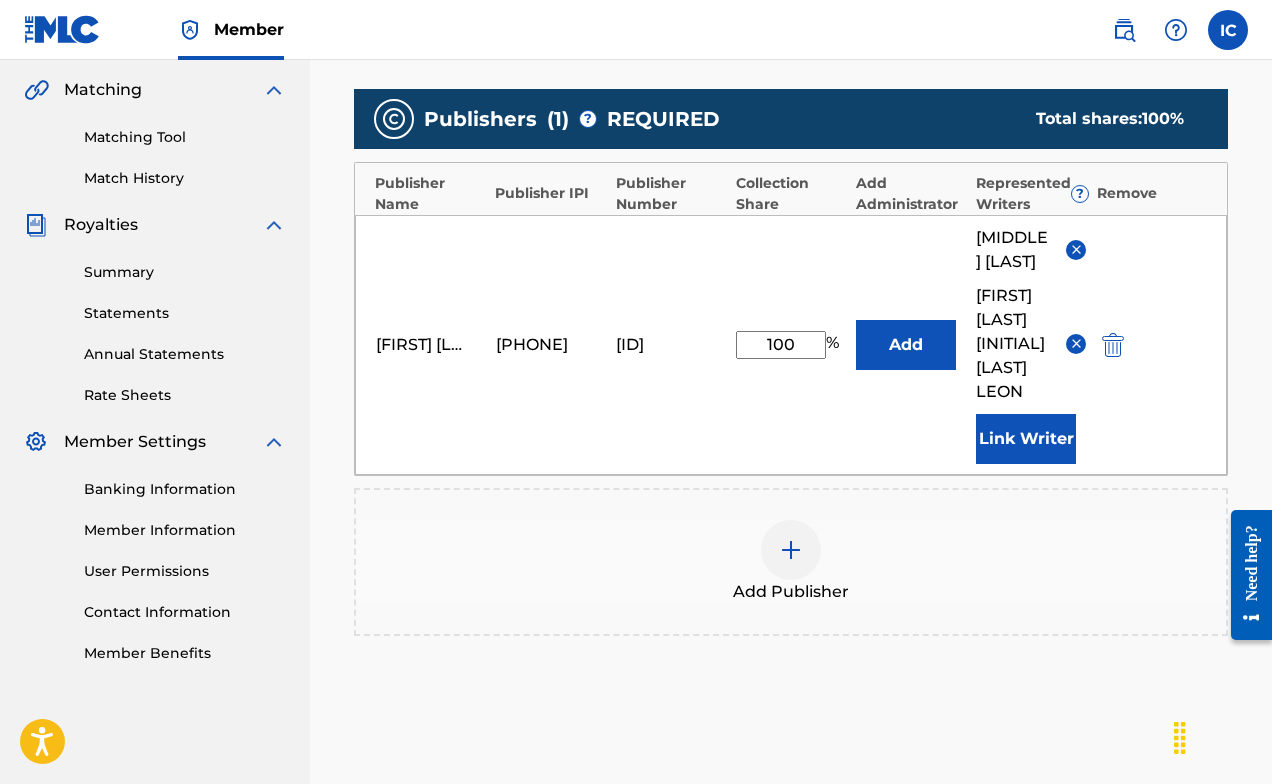 click on "Add Publisher" at bounding box center (791, 562) 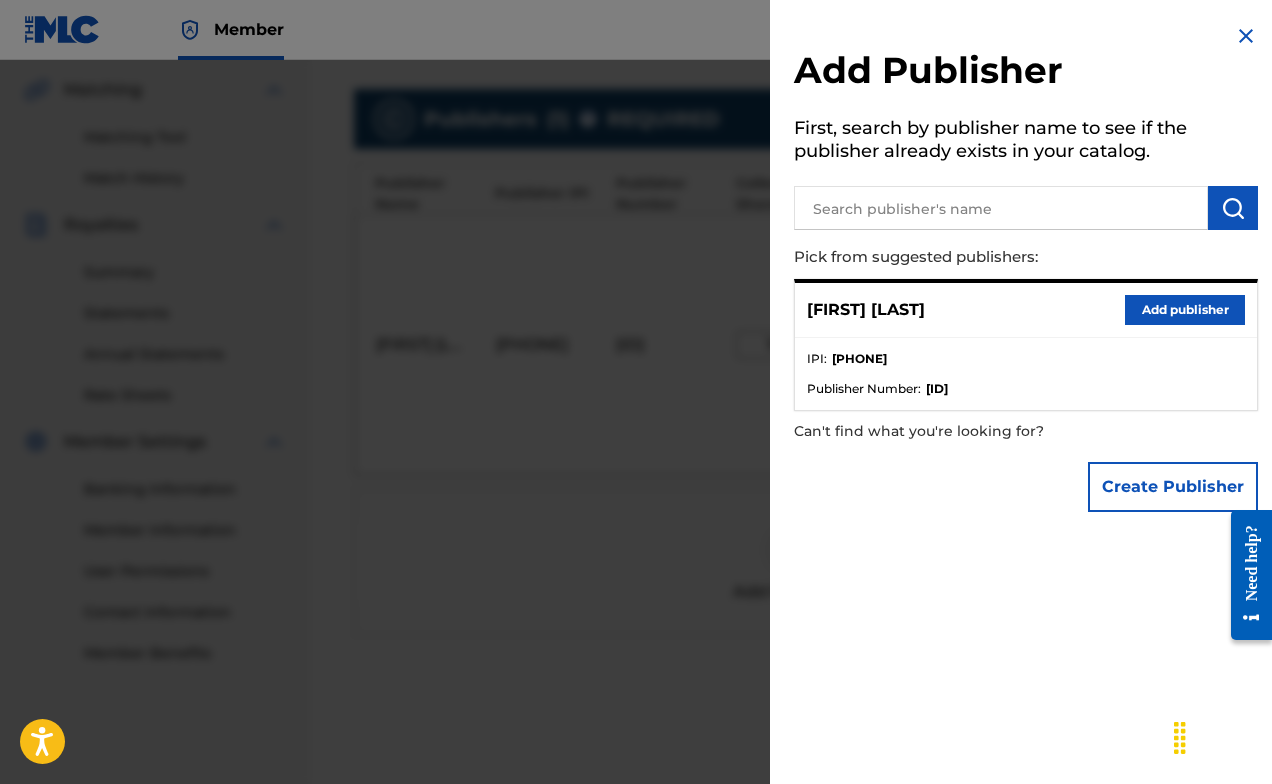 click at bounding box center [1246, 36] 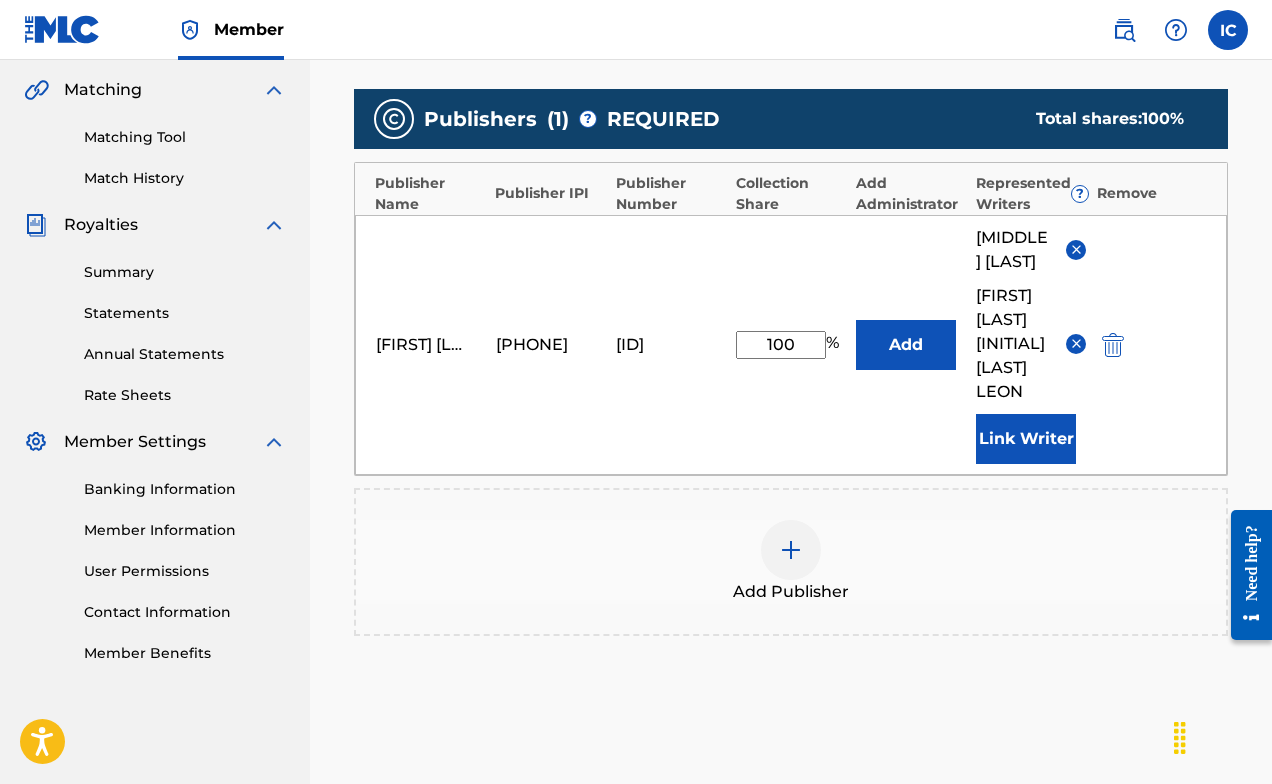 click on "Register Work Search Enter Work Details Add Writers Add Publishers & Shares Add Recording Review Add Publishers & Shares Enter your publisher(s)/administrator(s). [WORK TITLE] Publishers ( 1 ) ? REQUIRED Total shares: 100 % Publisher Name Publisher IPI Publisher Number Collection Share Add Administrator Represented Writers ? Remove [FIRST] [LAST] [PHONE] [ID] 100 % Add [MIDDLE] [LAST] [FIRST] [LAST] [LAST] Link Writer Add Publisher Back Save as draft Next" at bounding box center (791, 268) 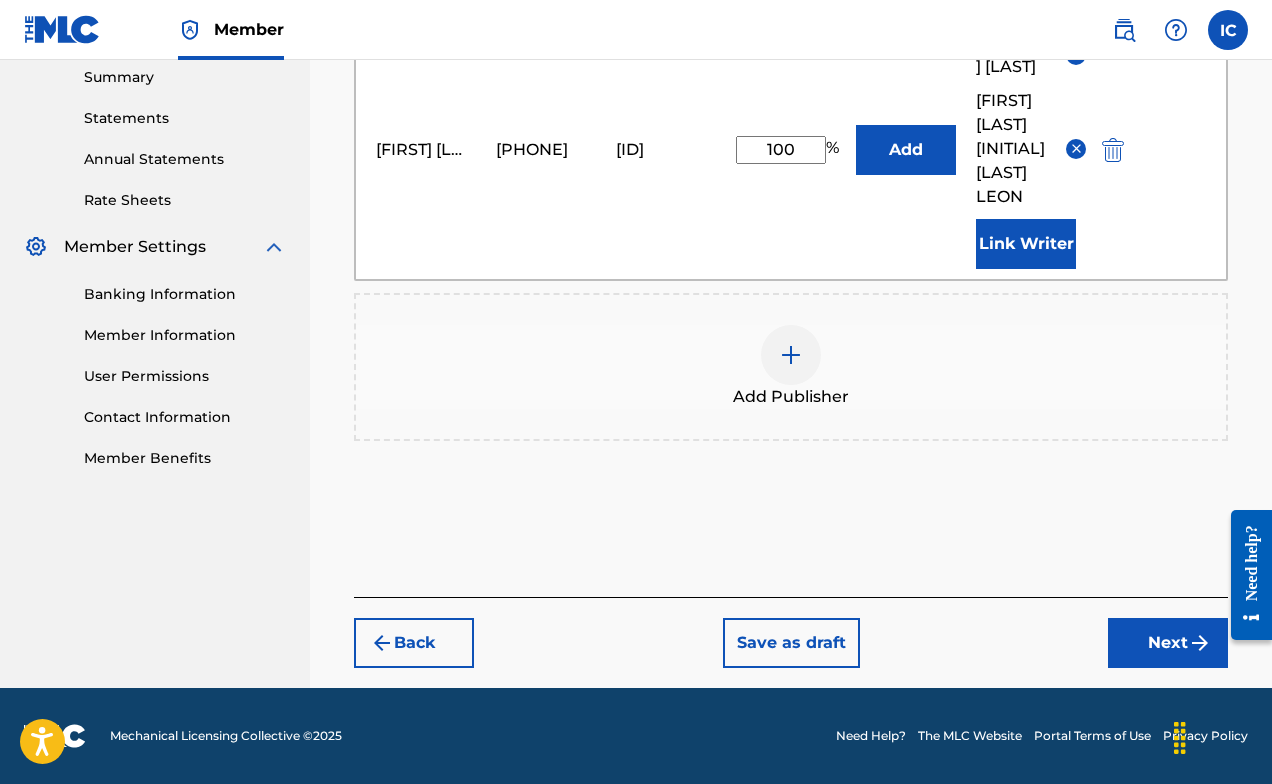 scroll, scrollTop: 651, scrollLeft: 0, axis: vertical 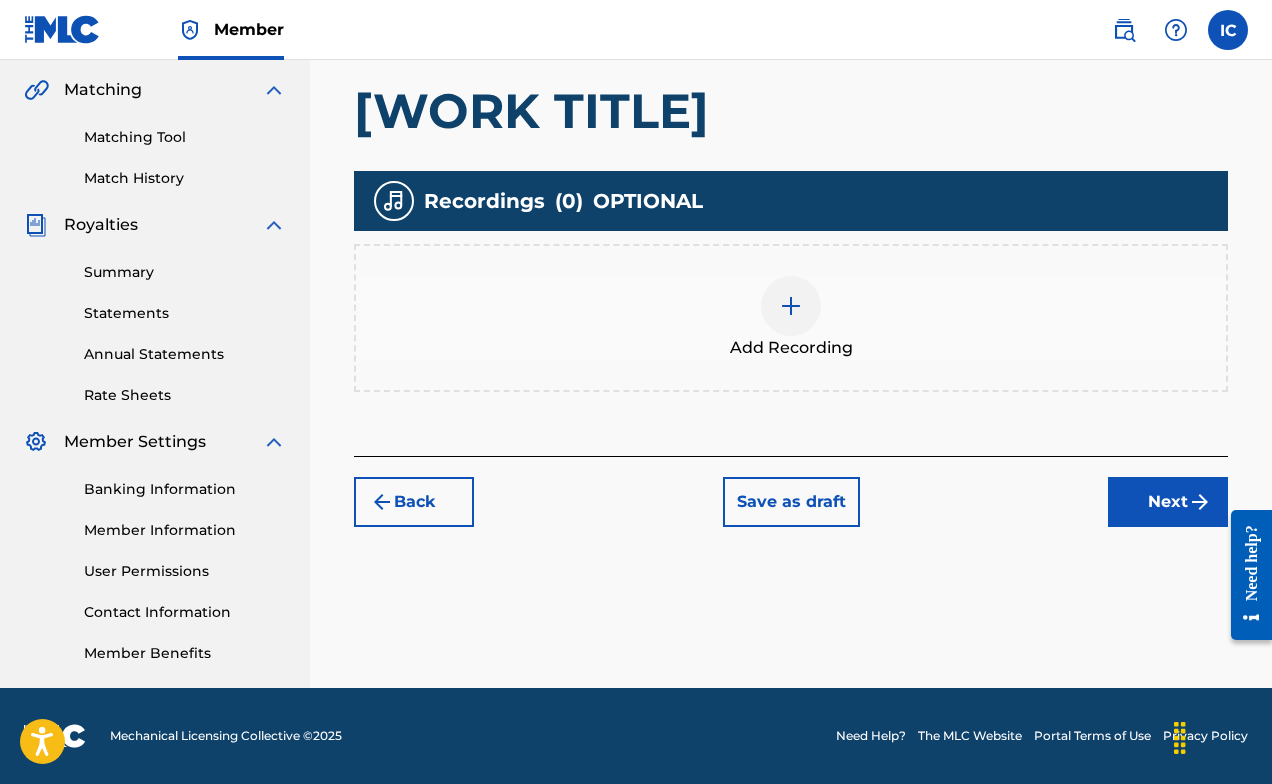 click at bounding box center [791, 306] 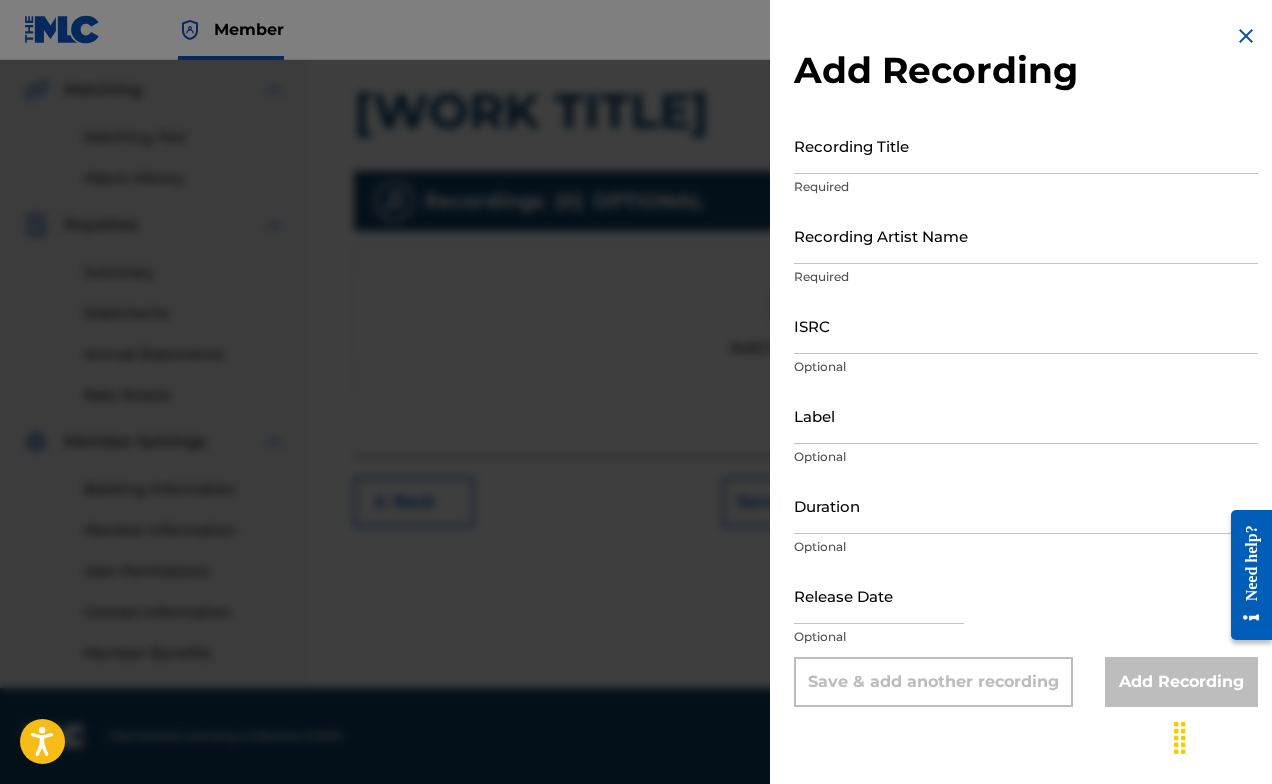 click on "Recording Title" at bounding box center [1026, 145] 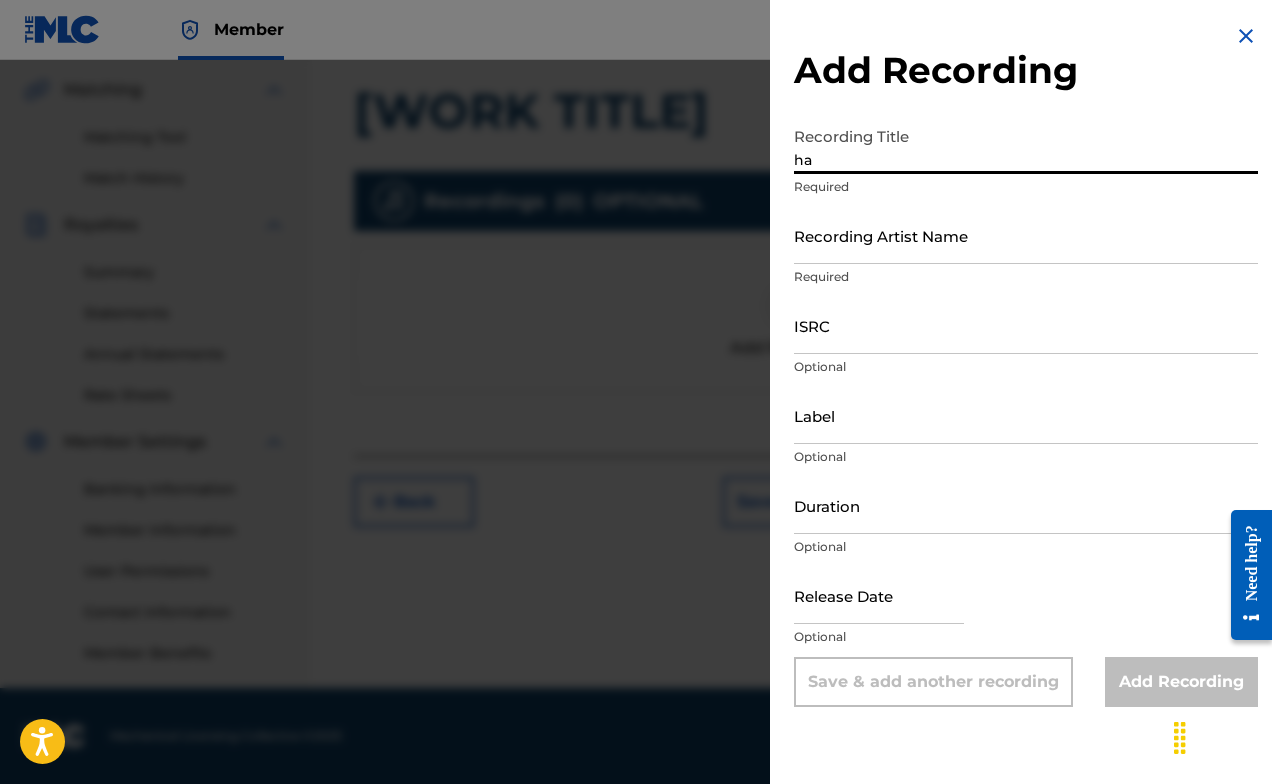 type on "h" 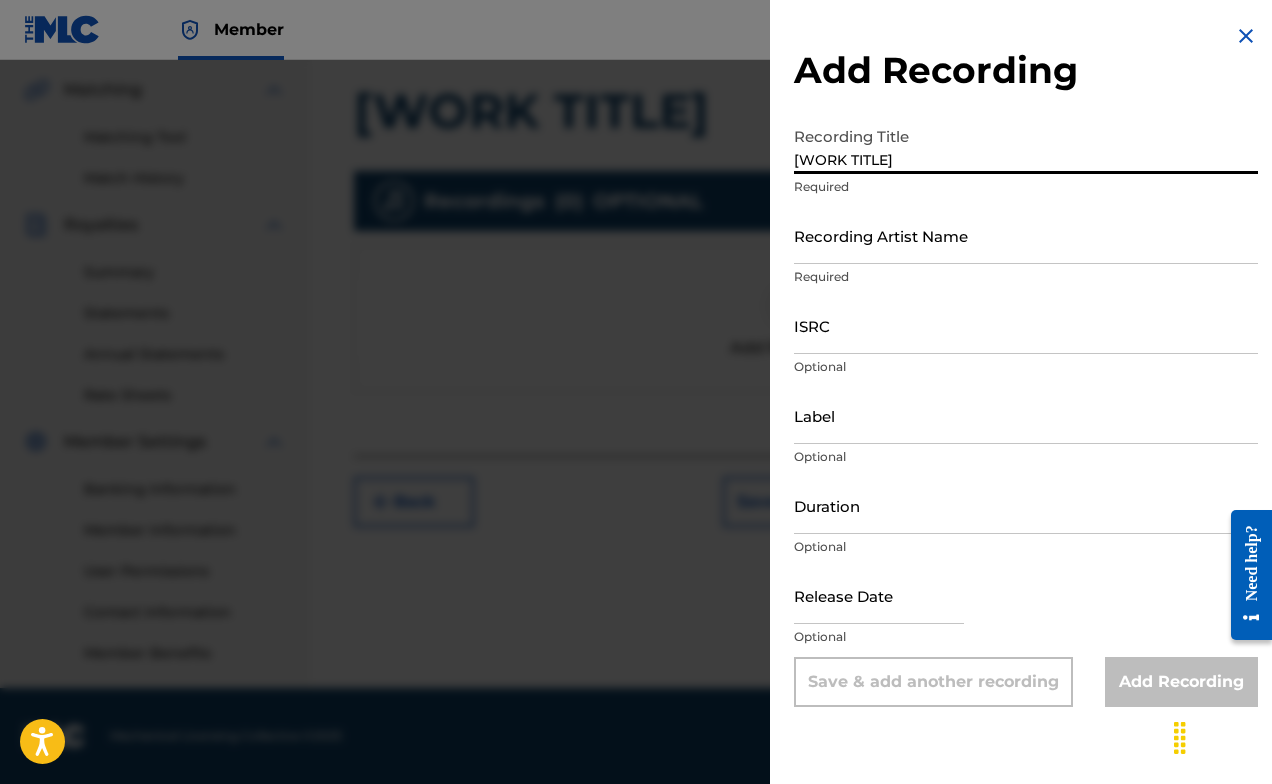 type on "[WORK TITLE]" 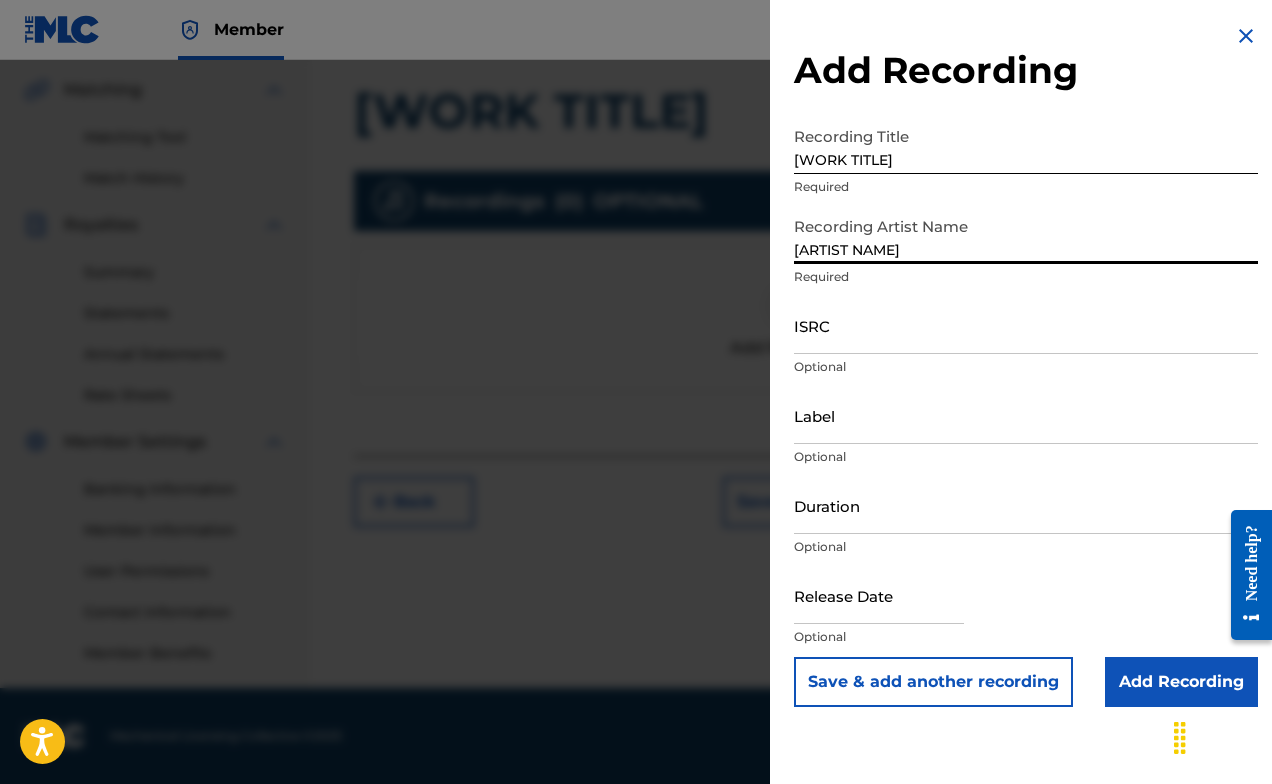 type on "[ARTIST NAME]" 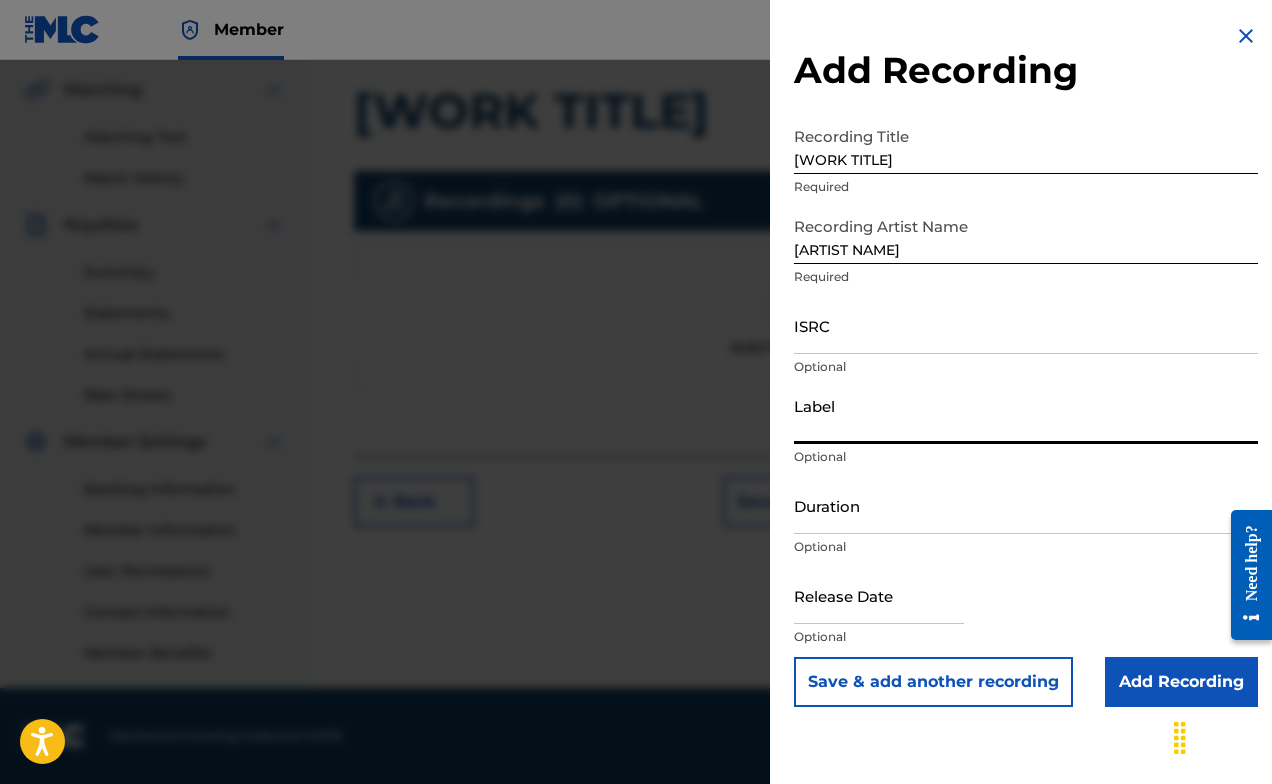 click on "Label" at bounding box center [1026, 415] 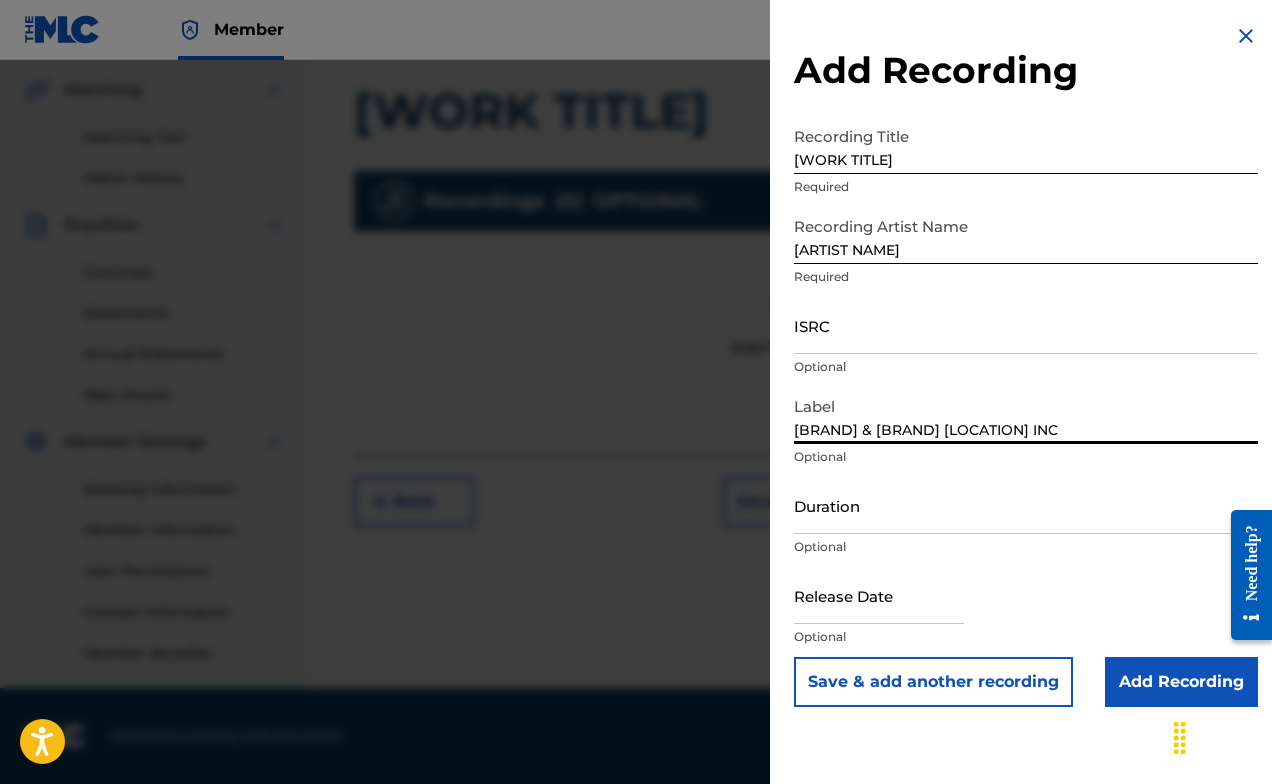 type on "[BRAND] & [BRAND] [LOCATION] INC" 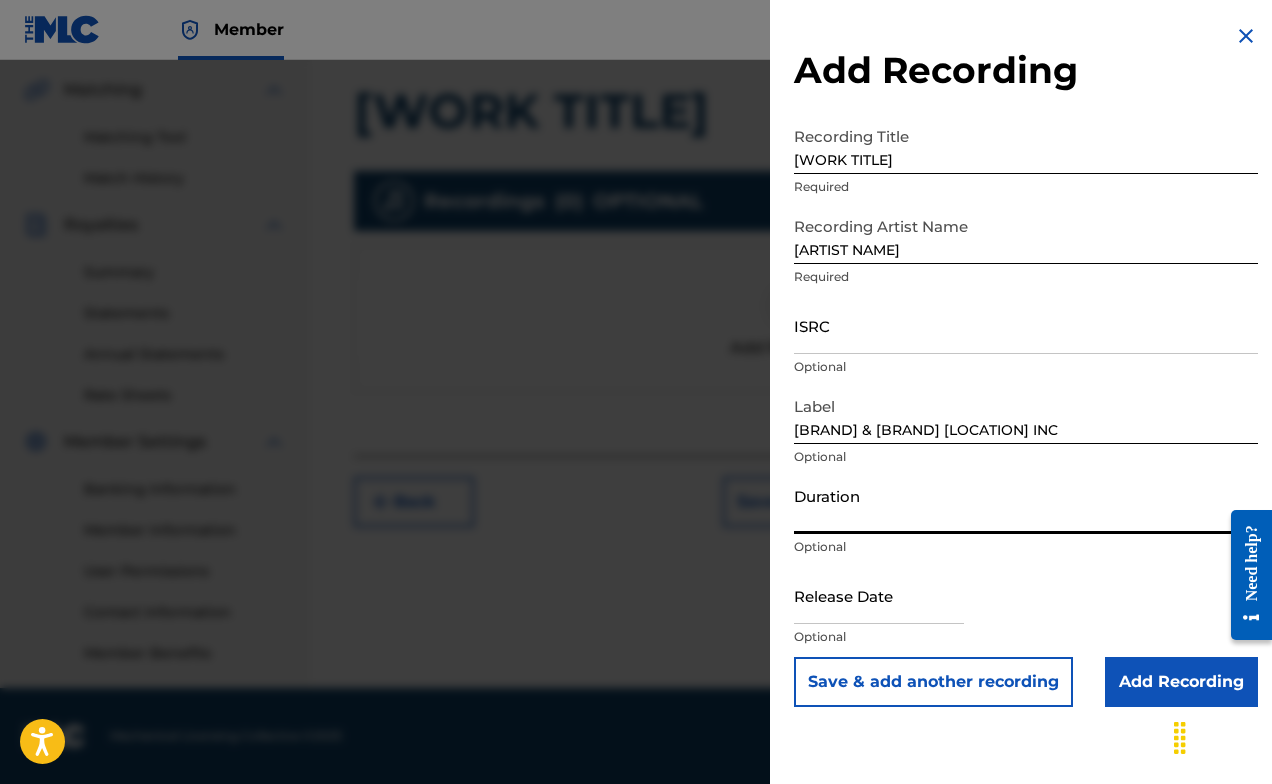 click on "Duration" at bounding box center [1026, 505] 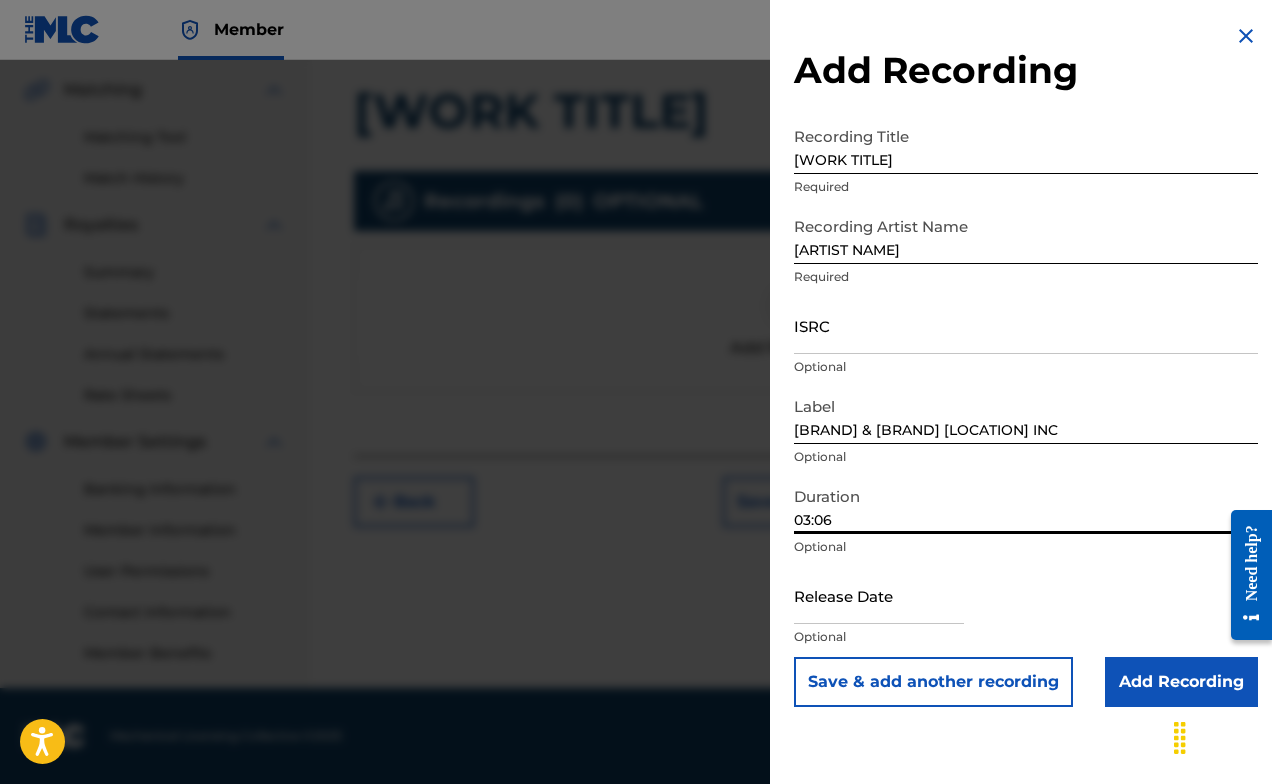 type on "03:06" 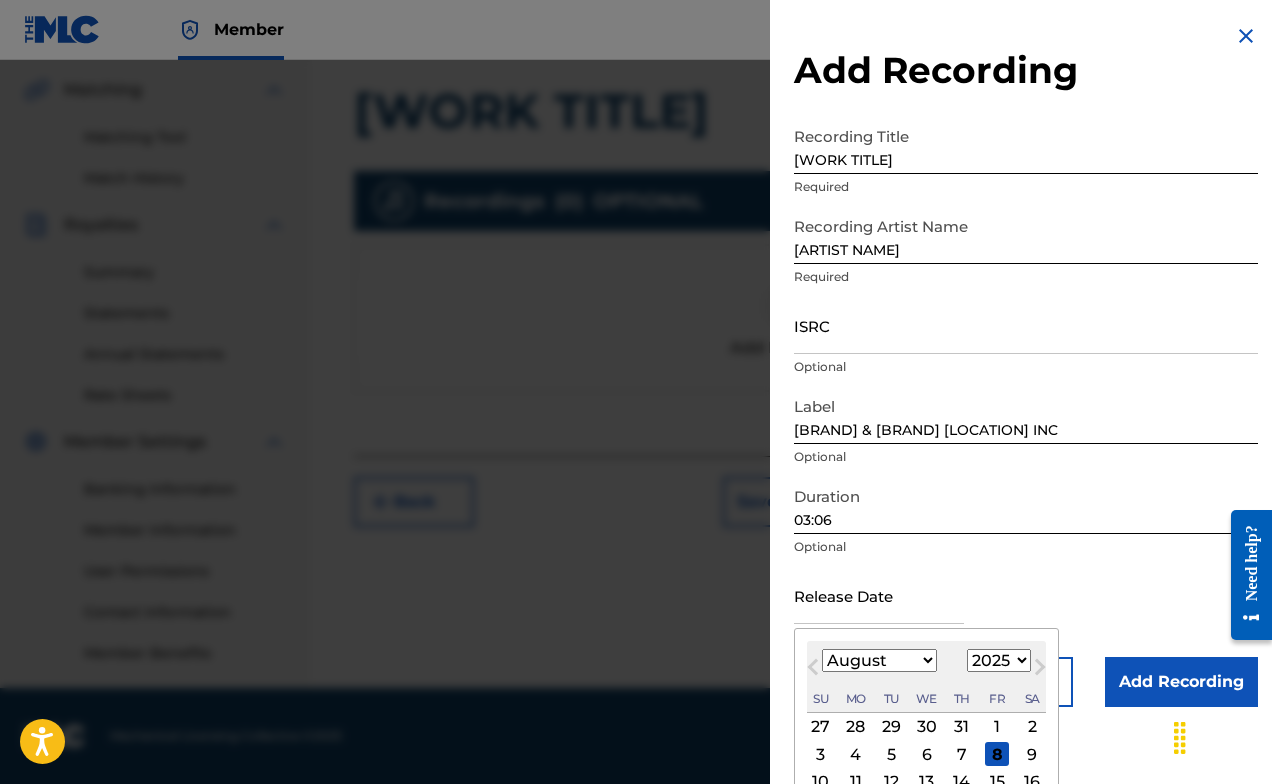click at bounding box center (879, 595) 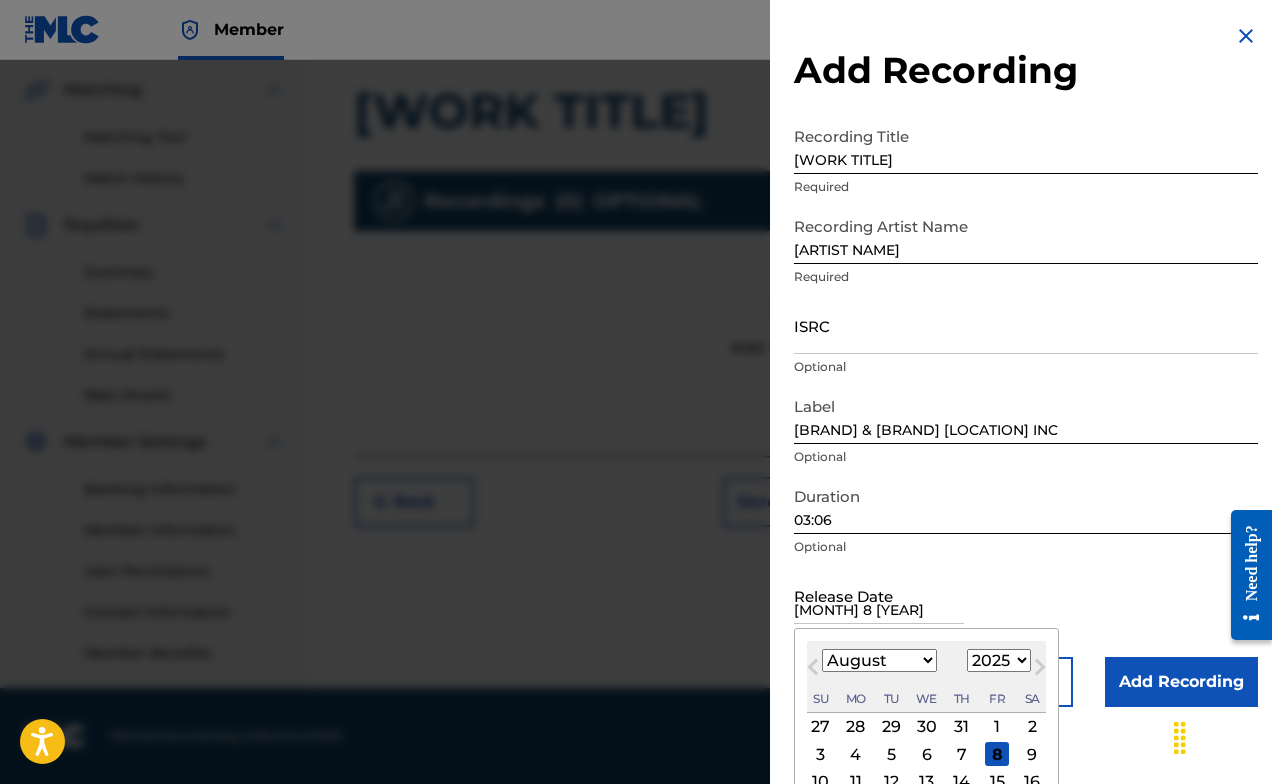 click on "Add Recording Recording Title [WORK TITLE] Required Recording Artist Name [ARTIST NAME] Required ISRC Optional Label [BRAND] & [BRAND] [LOCATION] INC Optional Duration 03:06 Optional Release Date [MONTH] 8 [YEAR] Previous Month Next Month August 2025 January February March April May June July August September October November December 1899 1900 1901 1902 1903 1904 1905 1906 1907 1908 1909 1910 1911 1912 1913 1914 1915 1916 1917 1918 1919 1920 1921 1922 1923 1924 1925 1926 1927 1928 1929 1930 1931 1932 1933 1934 1935 1936 1937 1938 1939 1940 1941 1942 1943 1944 1945 1946 1947 1948 1949 1950 1951 1952 1953 1954 1955 1956 1957 1958 1959 1960 1961 1962 1963 1964 1965 1966 1967 1968 1969 1970 1971 1972 1973 1974 1975 1976 1977 1978 1979 1980 1981 1982 1983 1984 1985 1986 1987 1988 1989 1990 1991 1992 1993 1994 1995 1996 1997 1998 1999 2000 2001 2002 2003 2004 2005 2006 2007 2008 2009 2010 2011 2012 2013 2014 2015 2016 2017 2018 2019 2020 2021 2022 2023 2024 2025 2026 2027 2028 2029 2030 2031 2032" at bounding box center [1026, 392] 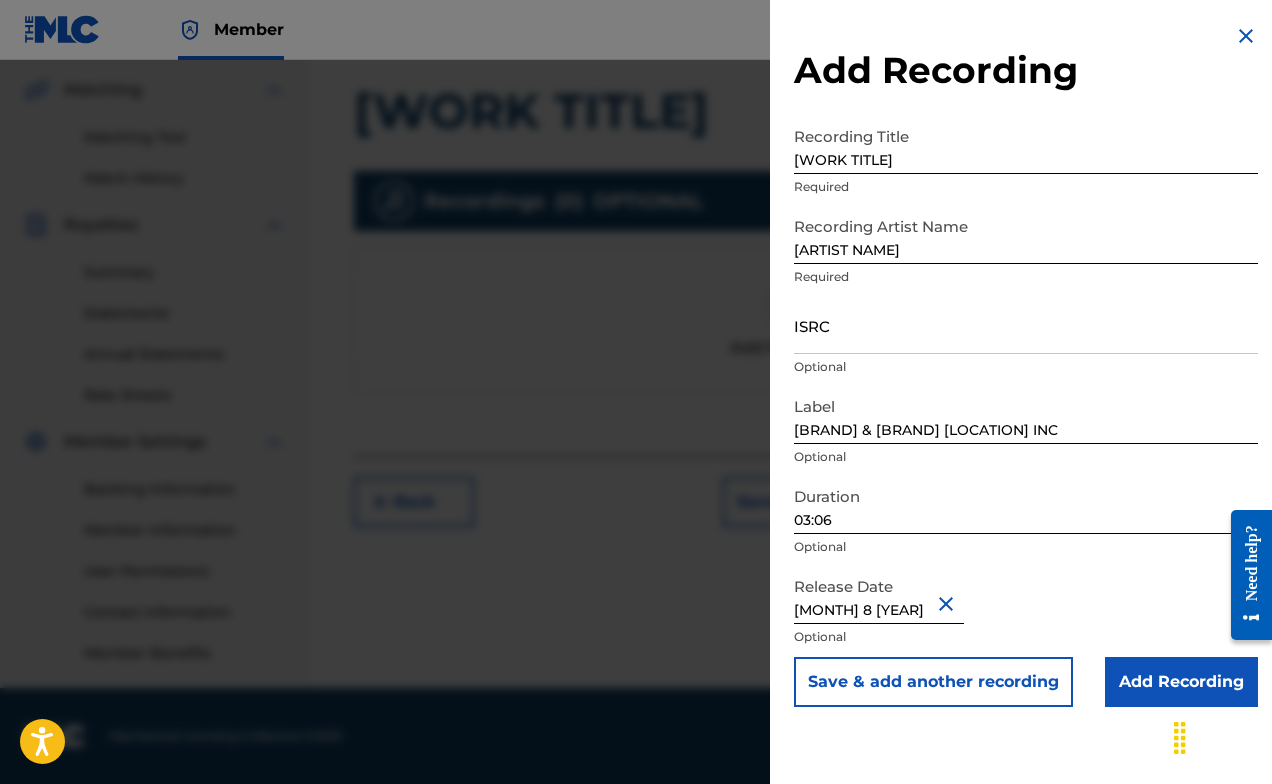 click on "Release Date [MONTH] [DAY] [YEAR] Optional" at bounding box center [1026, 612] 